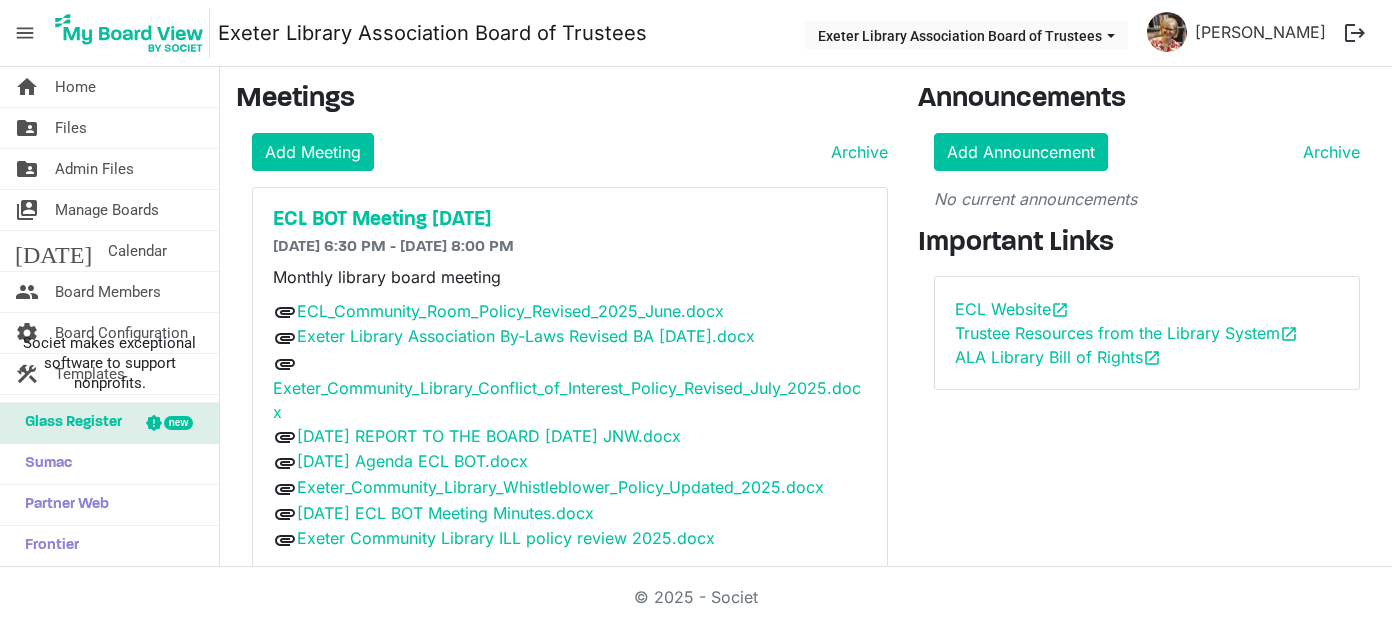 scroll, scrollTop: 0, scrollLeft: 0, axis: both 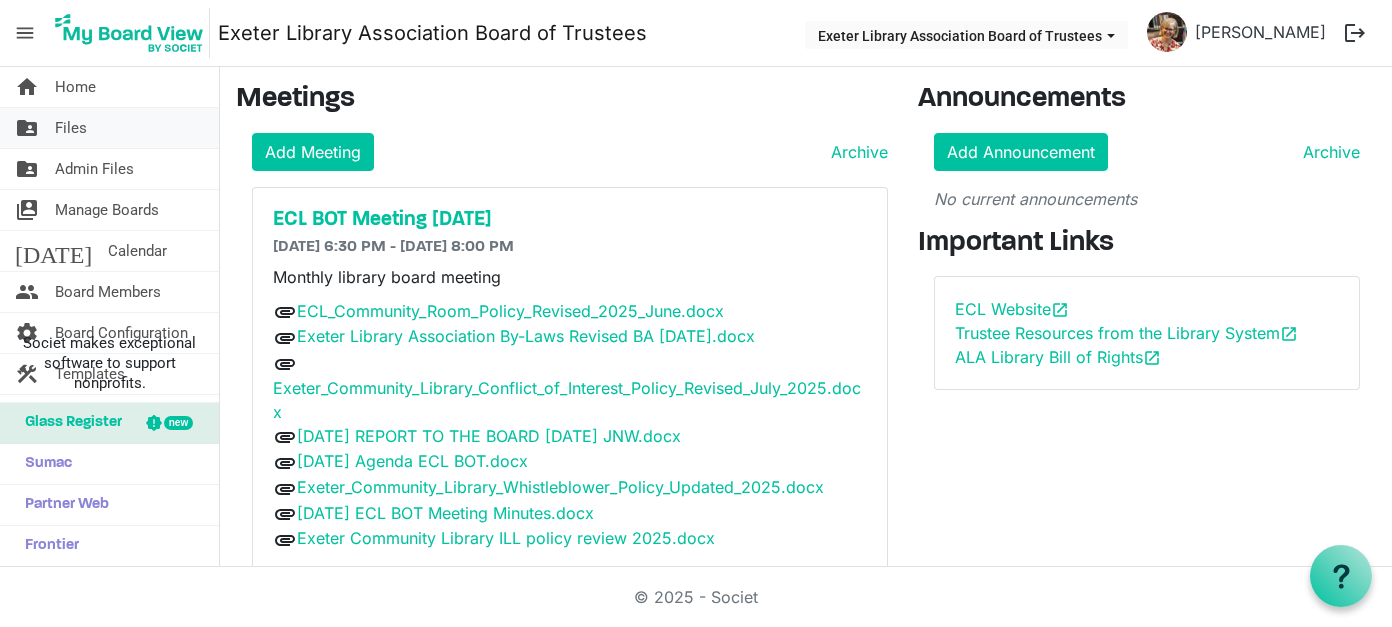 click on "Files" at bounding box center (71, 128) 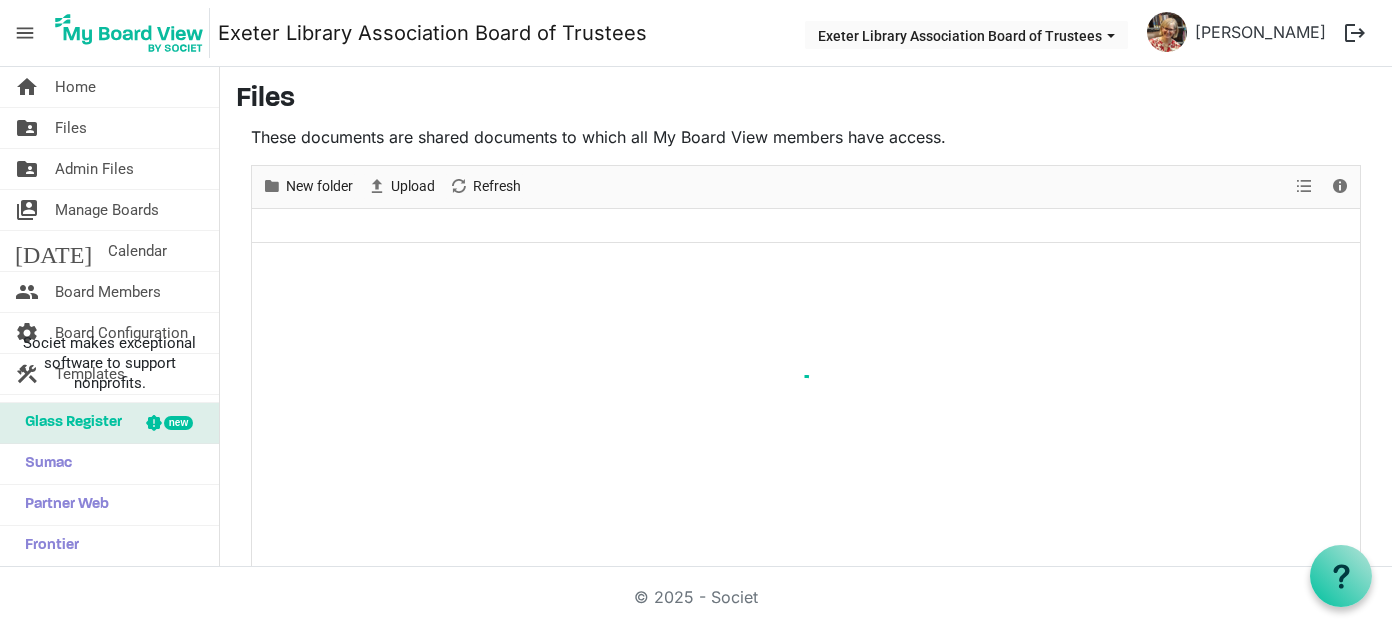 scroll, scrollTop: 0, scrollLeft: 0, axis: both 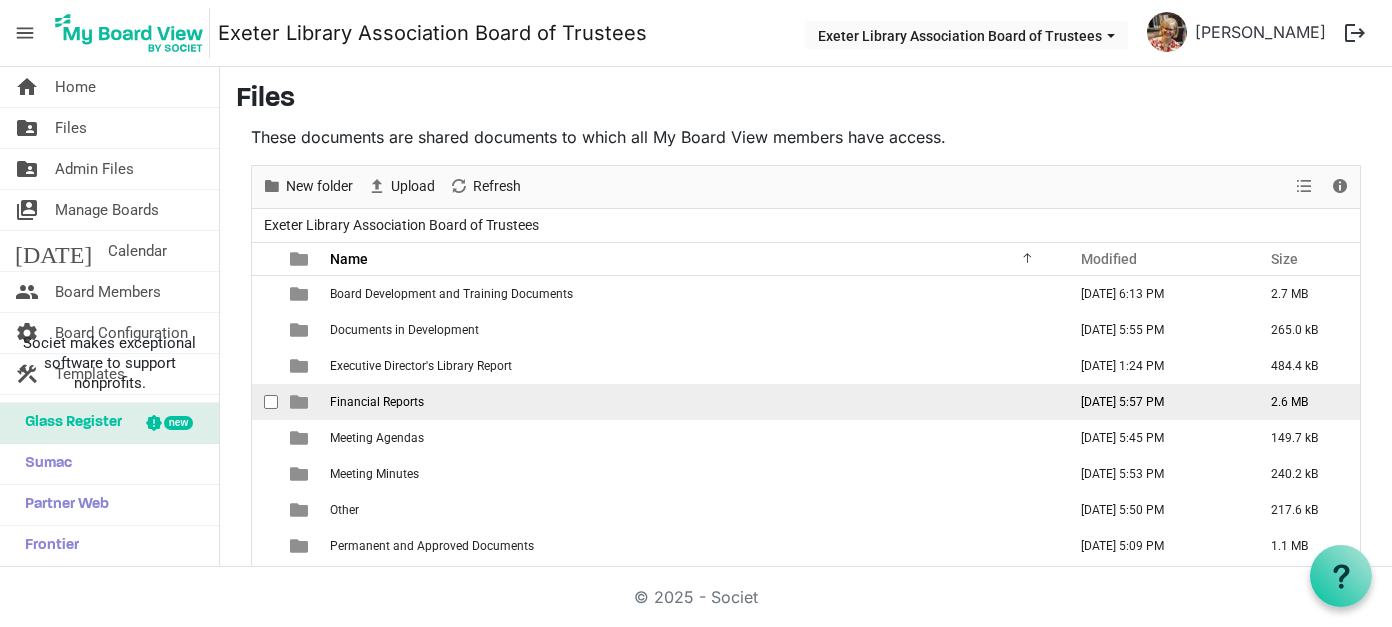 click on "Financial Reports" at bounding box center (377, 402) 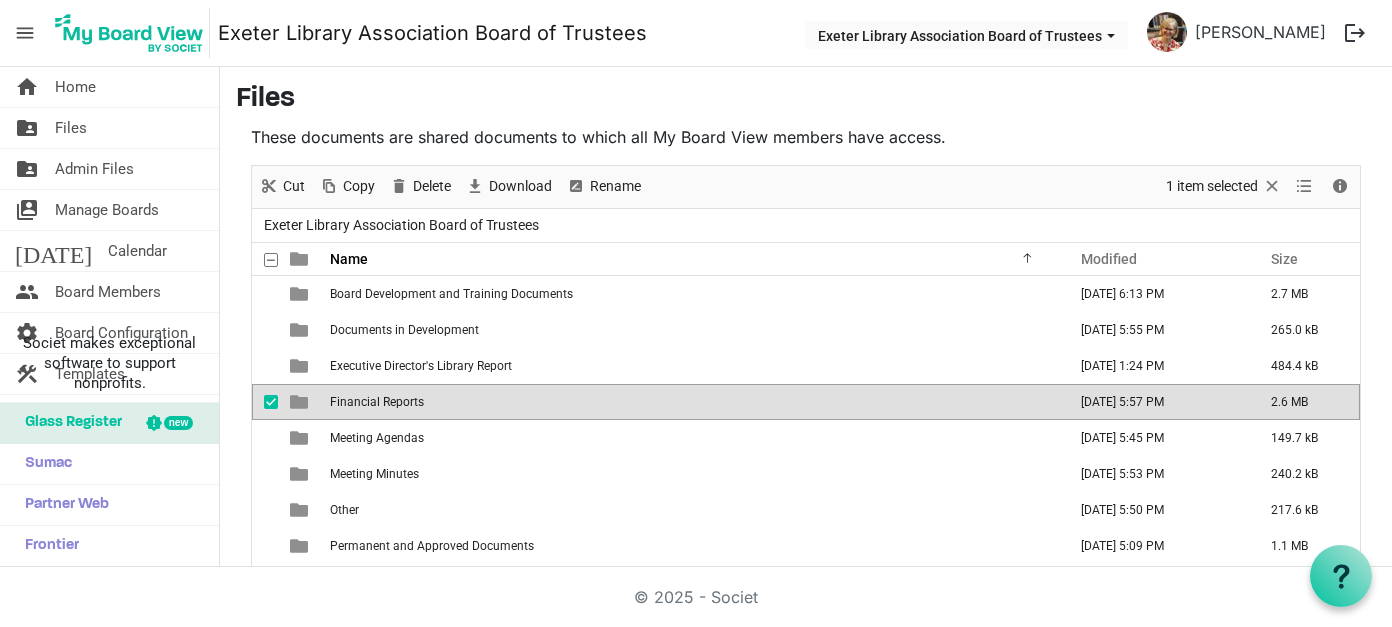 click on "Financial Reports" at bounding box center (377, 402) 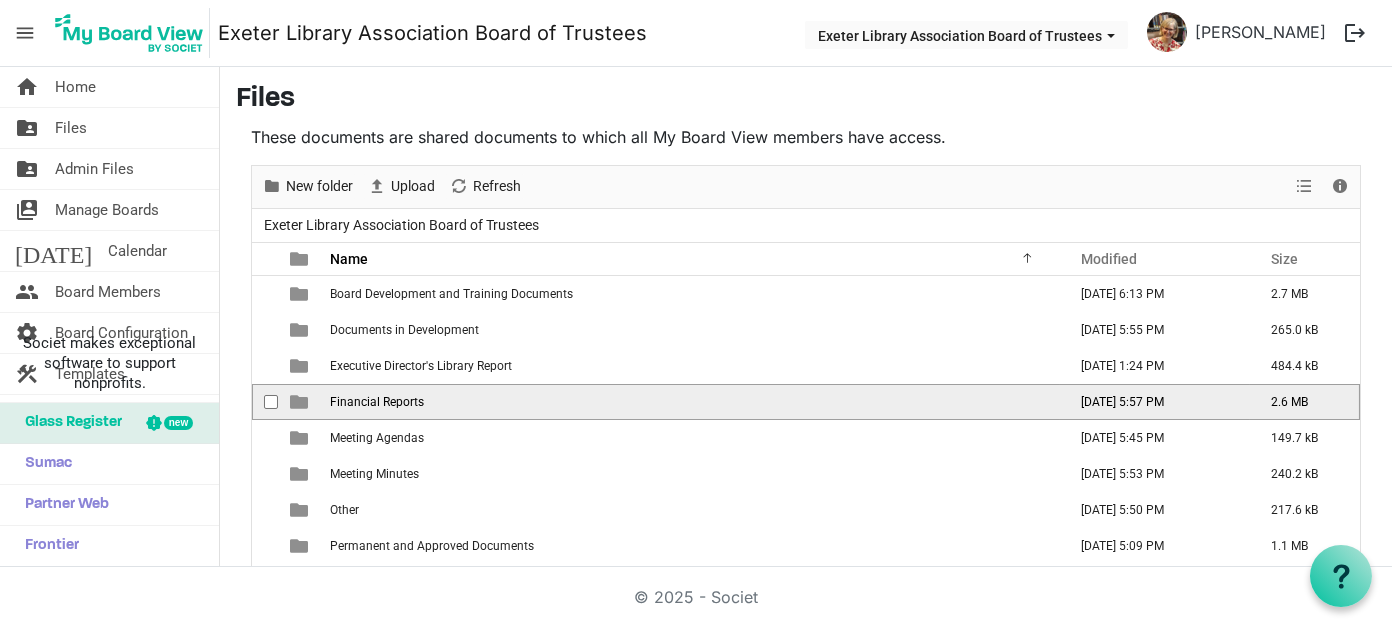 click on "Financial Reports" at bounding box center (377, 402) 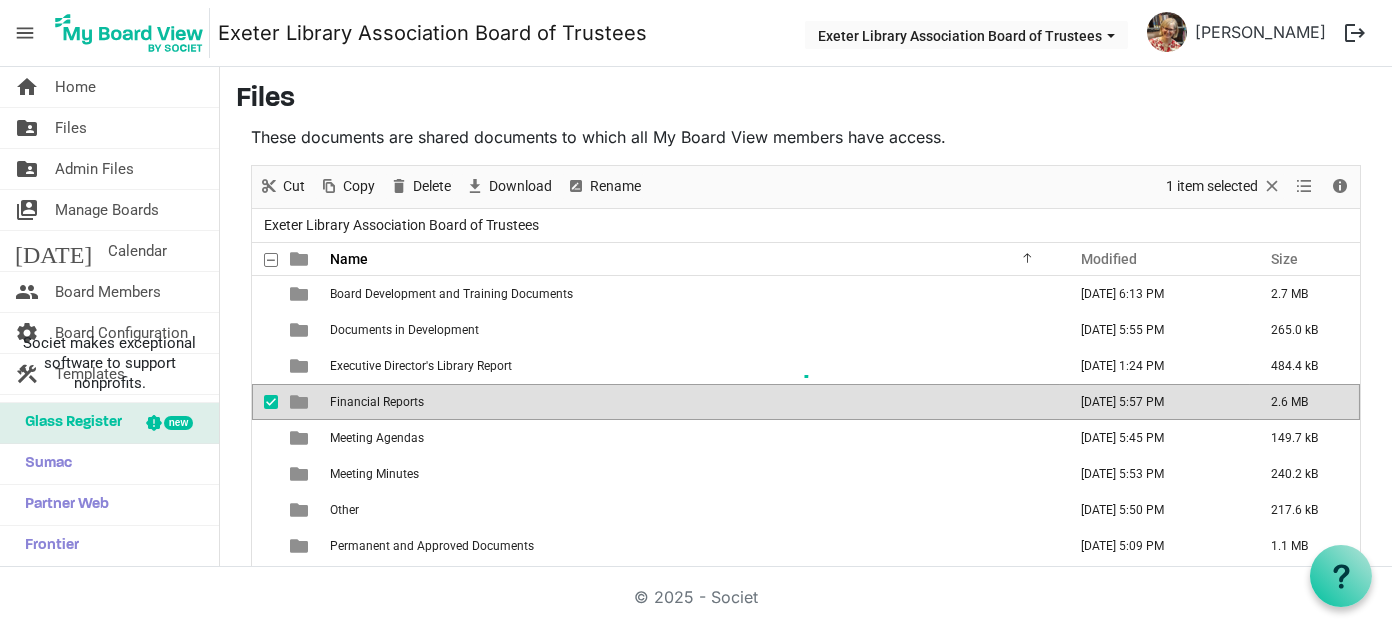 scroll, scrollTop: 46, scrollLeft: 0, axis: vertical 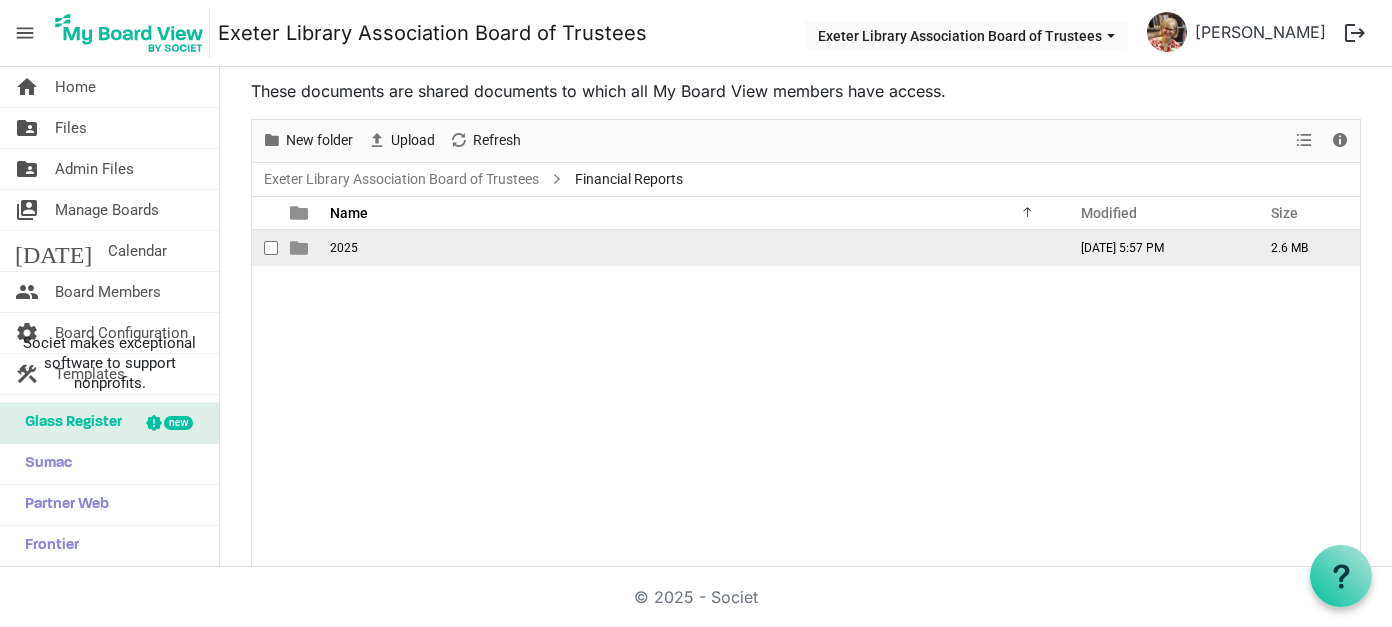 click on "2025" at bounding box center (692, 248) 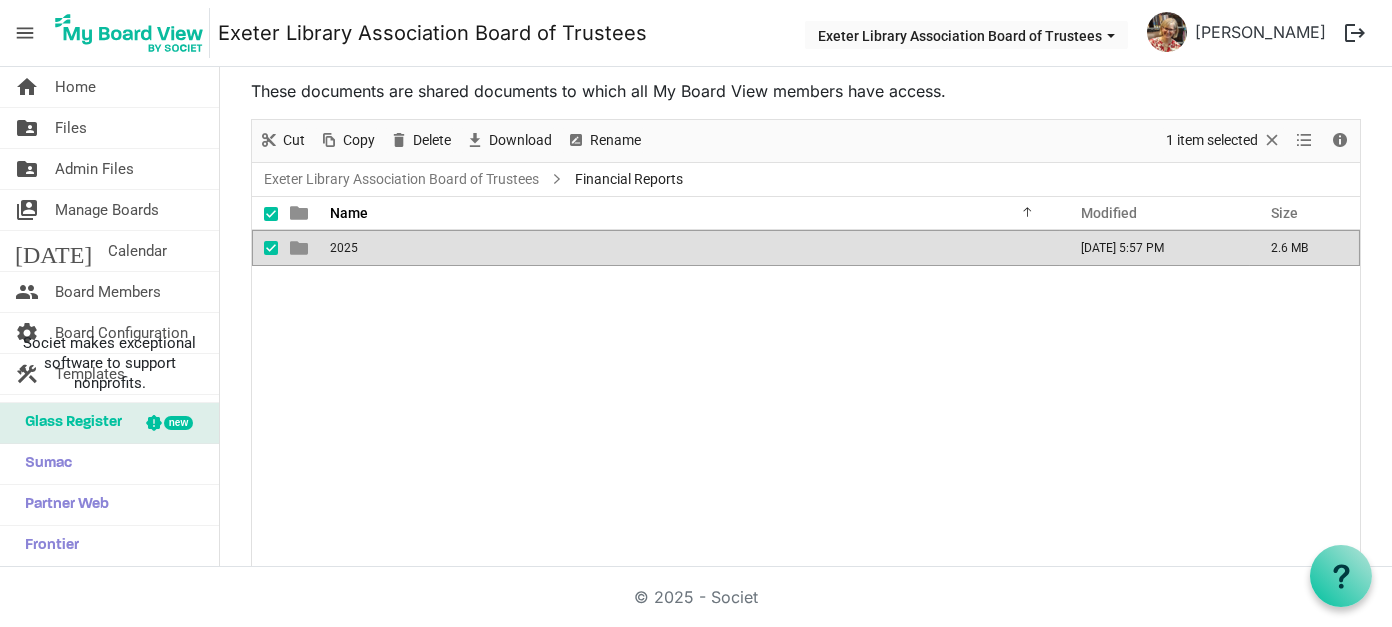 click on "2025" at bounding box center (692, 248) 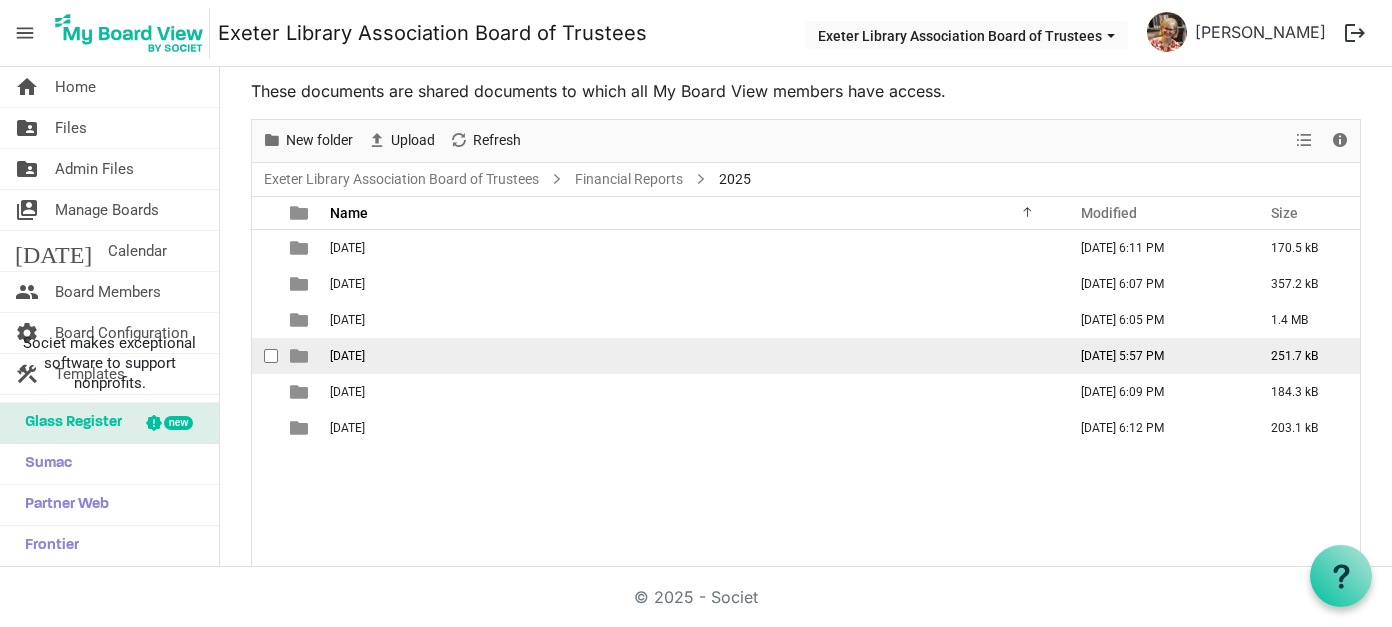 click on "2025 June" at bounding box center [347, 356] 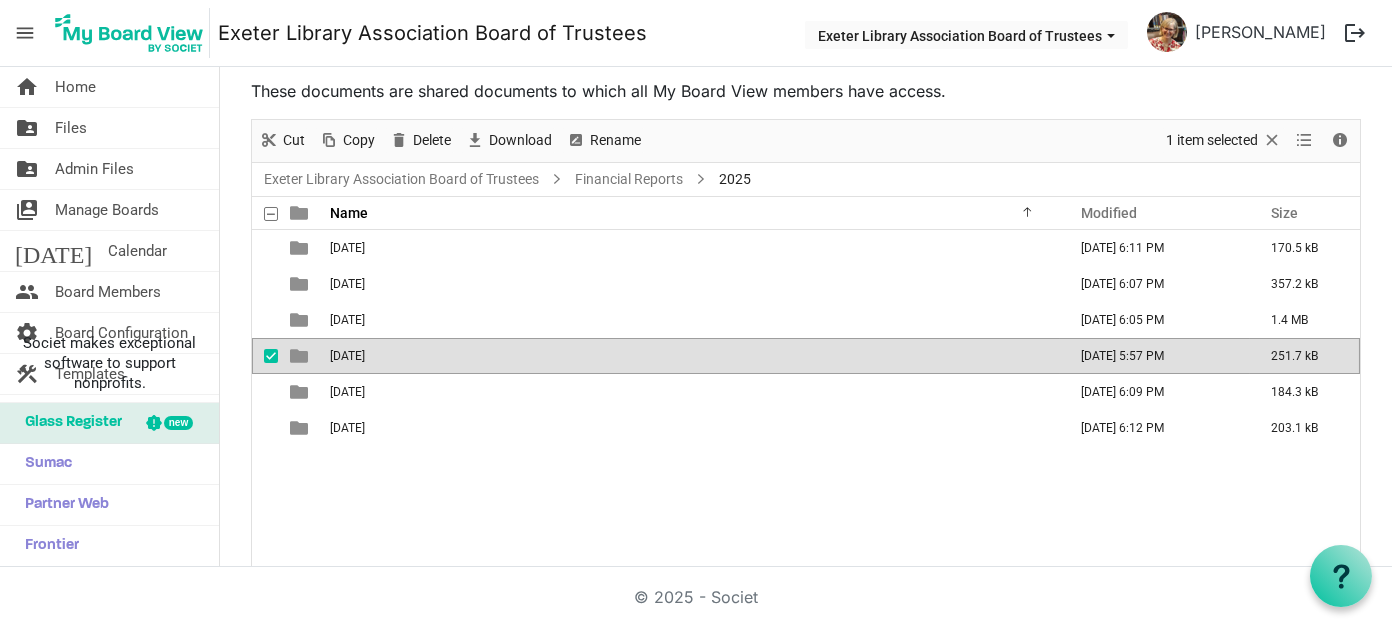 click on "2025 June" at bounding box center [347, 356] 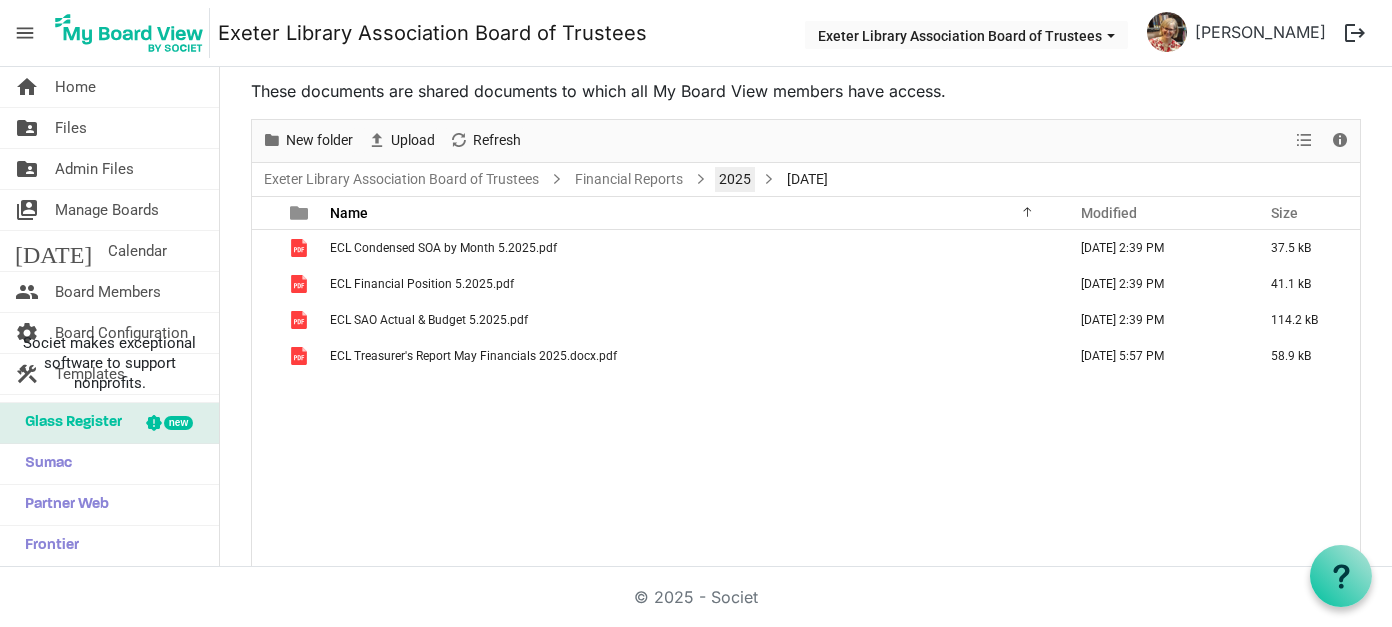 click on "2025" at bounding box center [735, 179] 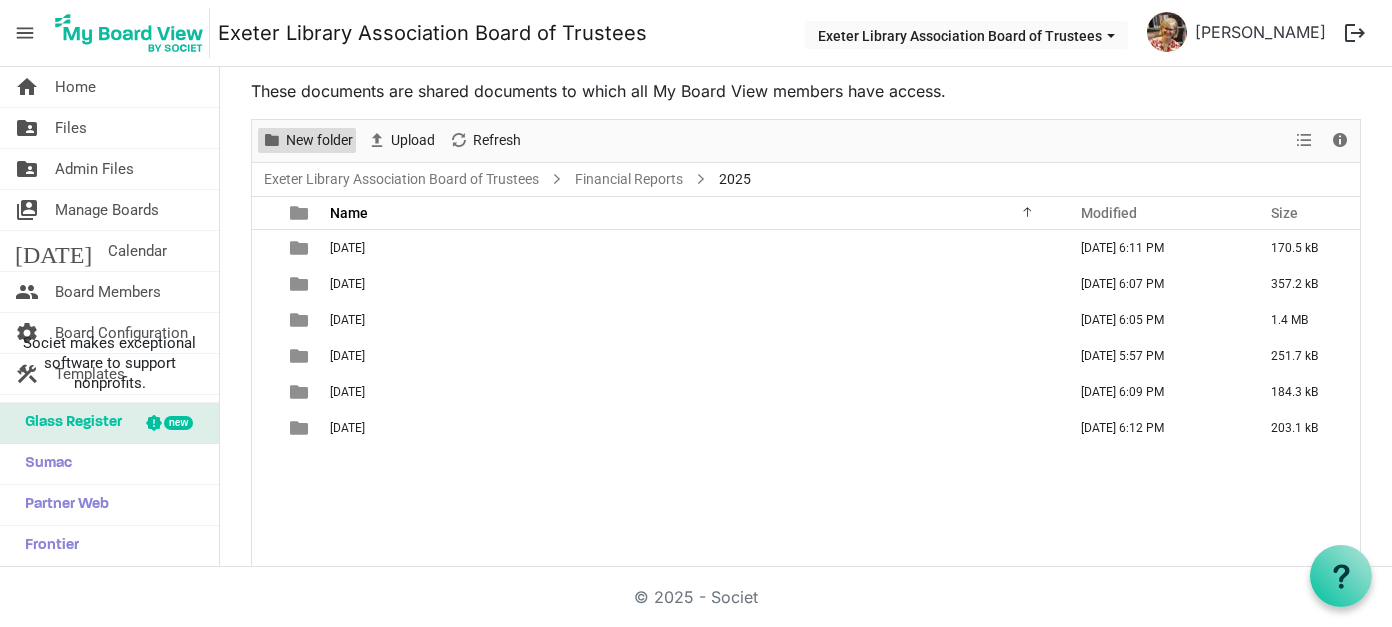 click on "New folder" at bounding box center [319, 140] 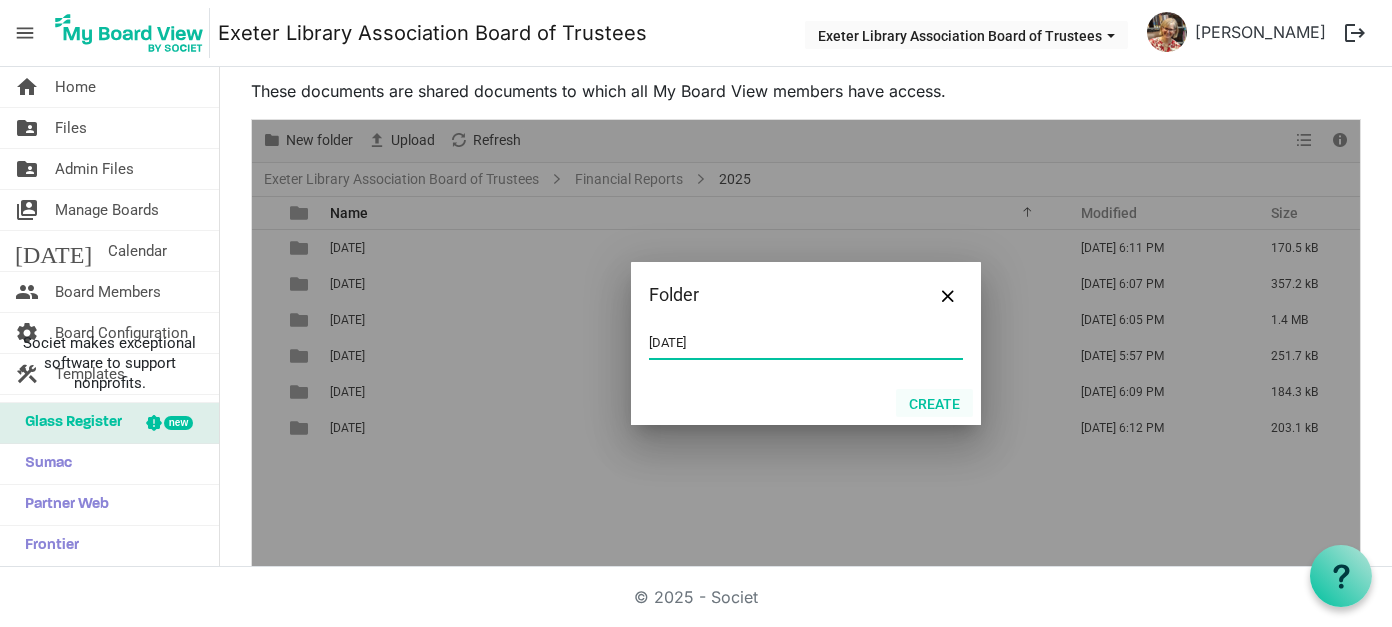 type on "2025 July" 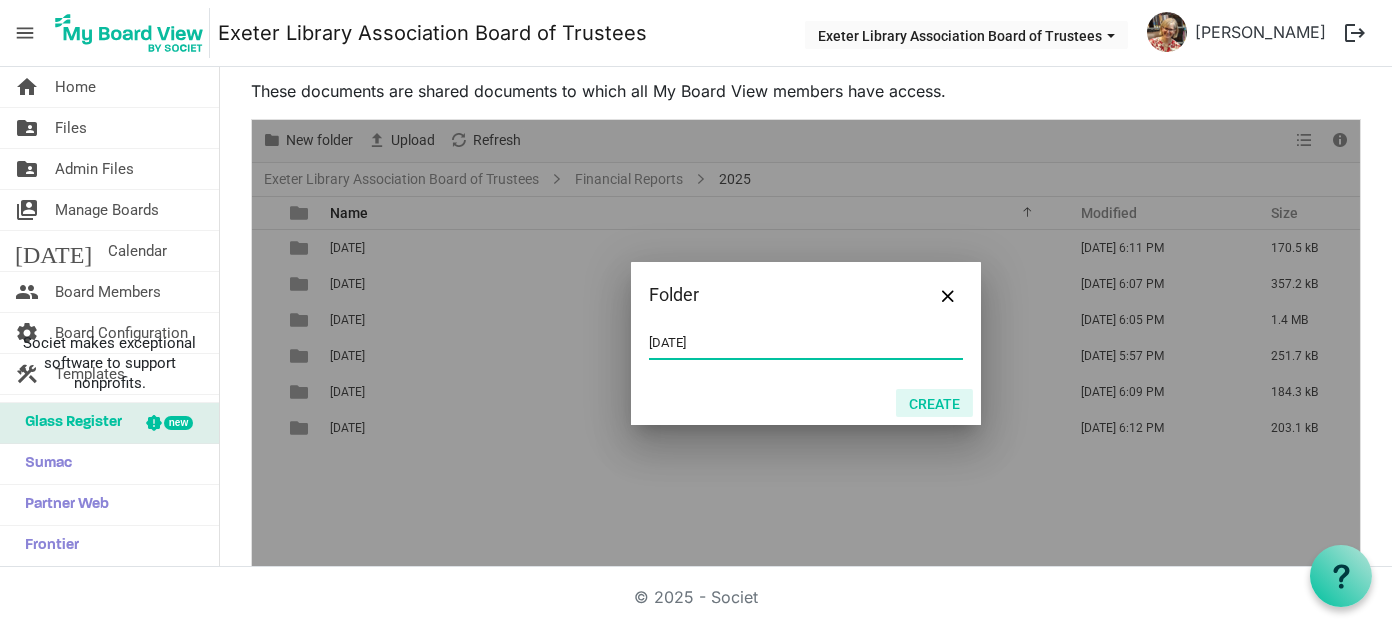 click on "Create" at bounding box center [934, 403] 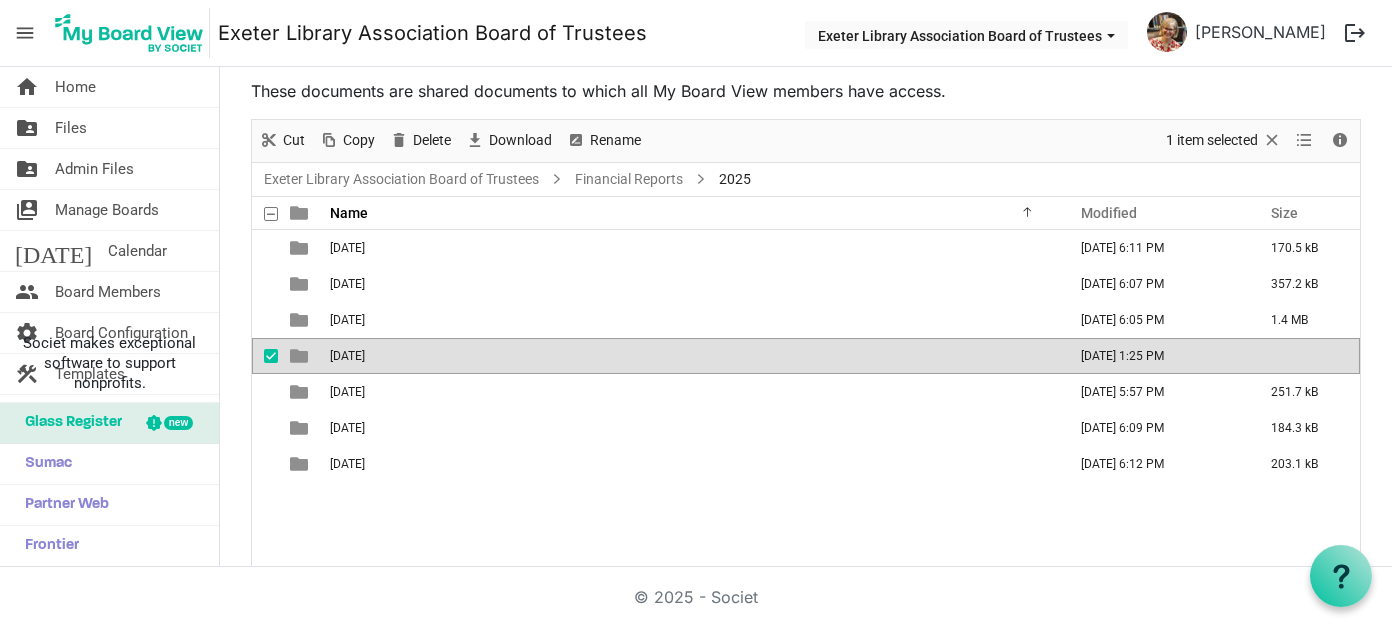click on "2025 July" at bounding box center (692, 356) 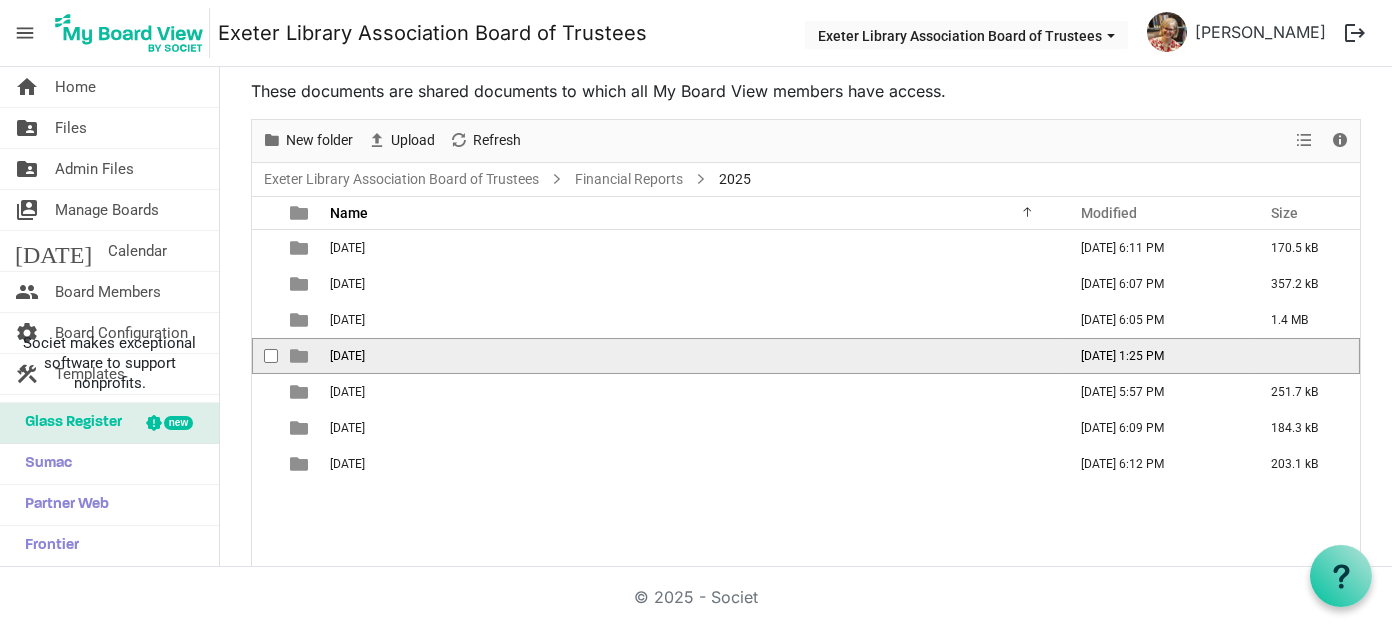 click on "2025 July" at bounding box center (692, 356) 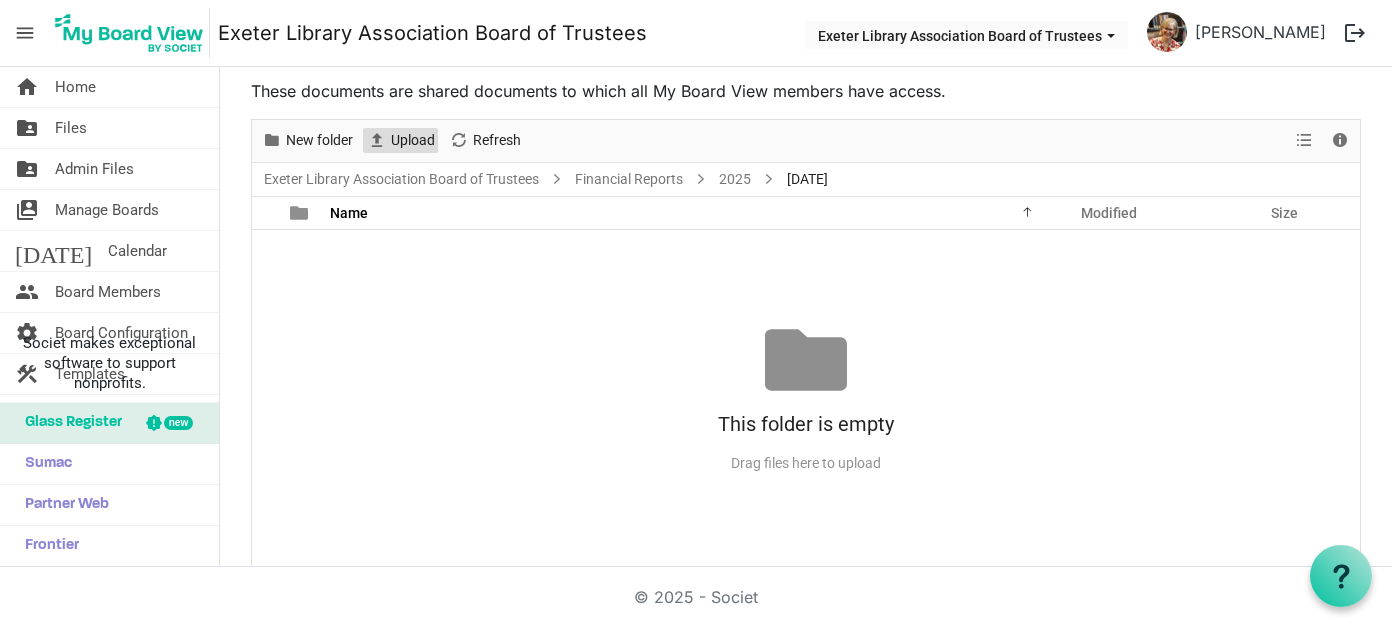 click on "Upload" at bounding box center [413, 140] 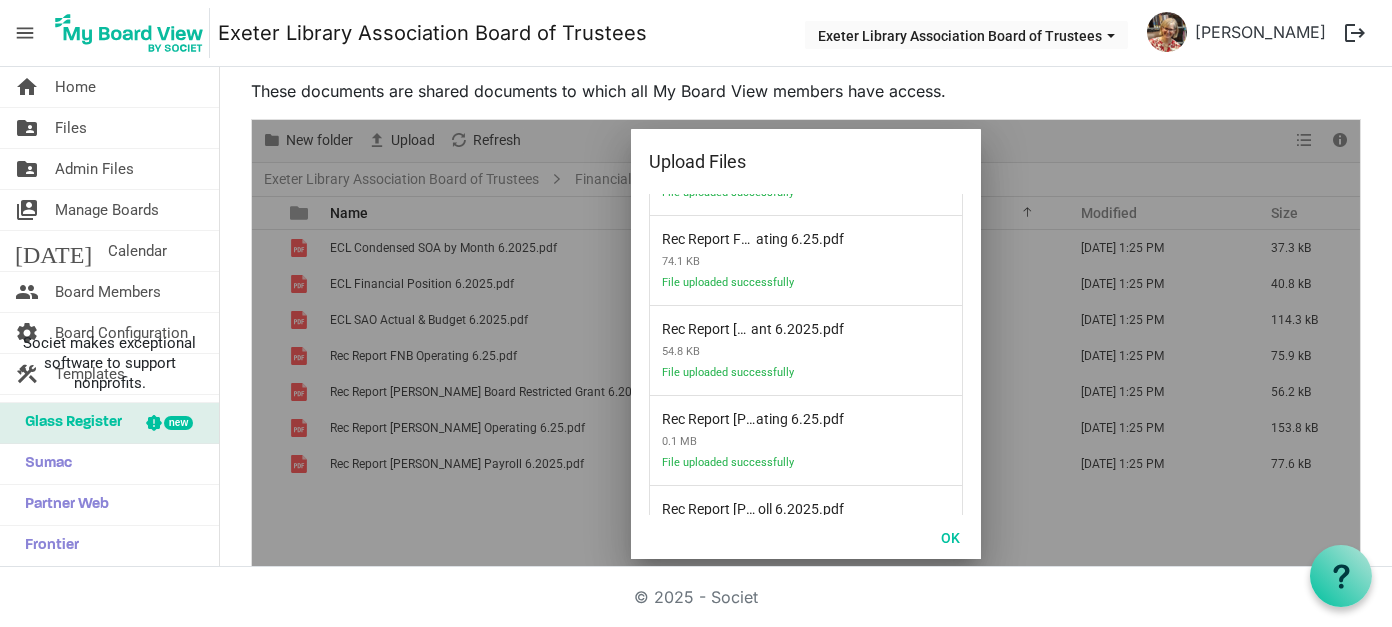 scroll, scrollTop: 328, scrollLeft: 0, axis: vertical 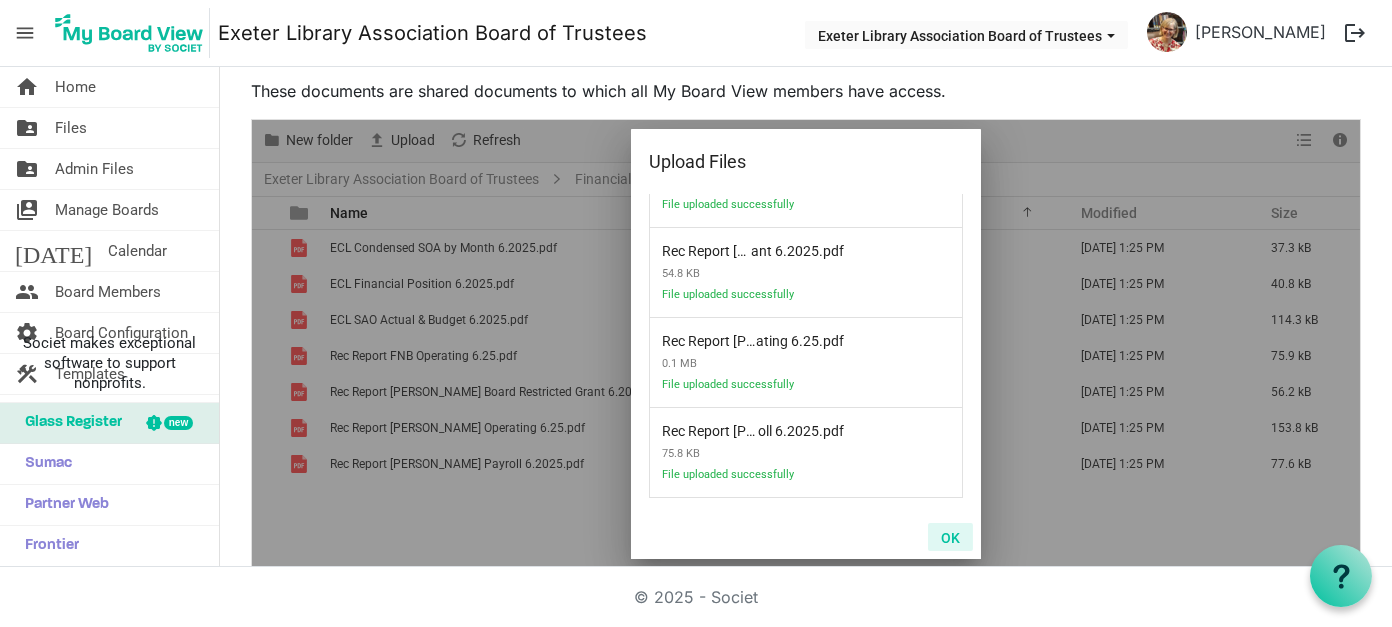 click on "OK" at bounding box center (950, 537) 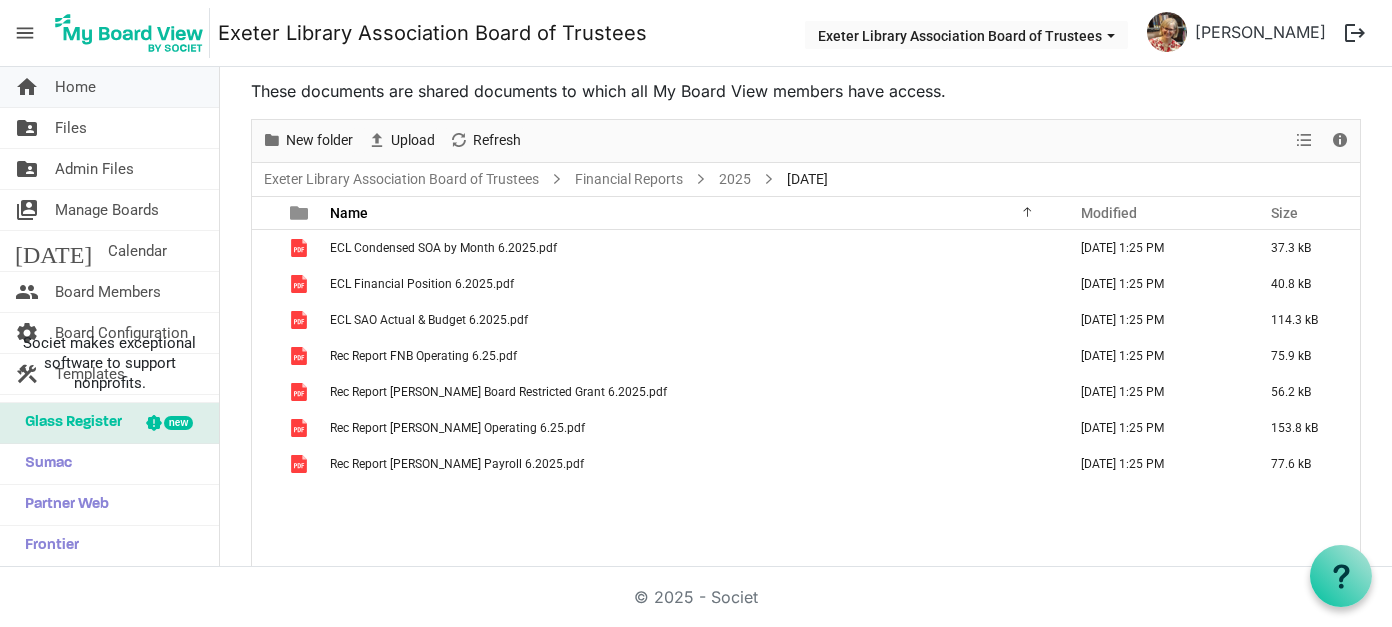 click on "Home" at bounding box center (75, 87) 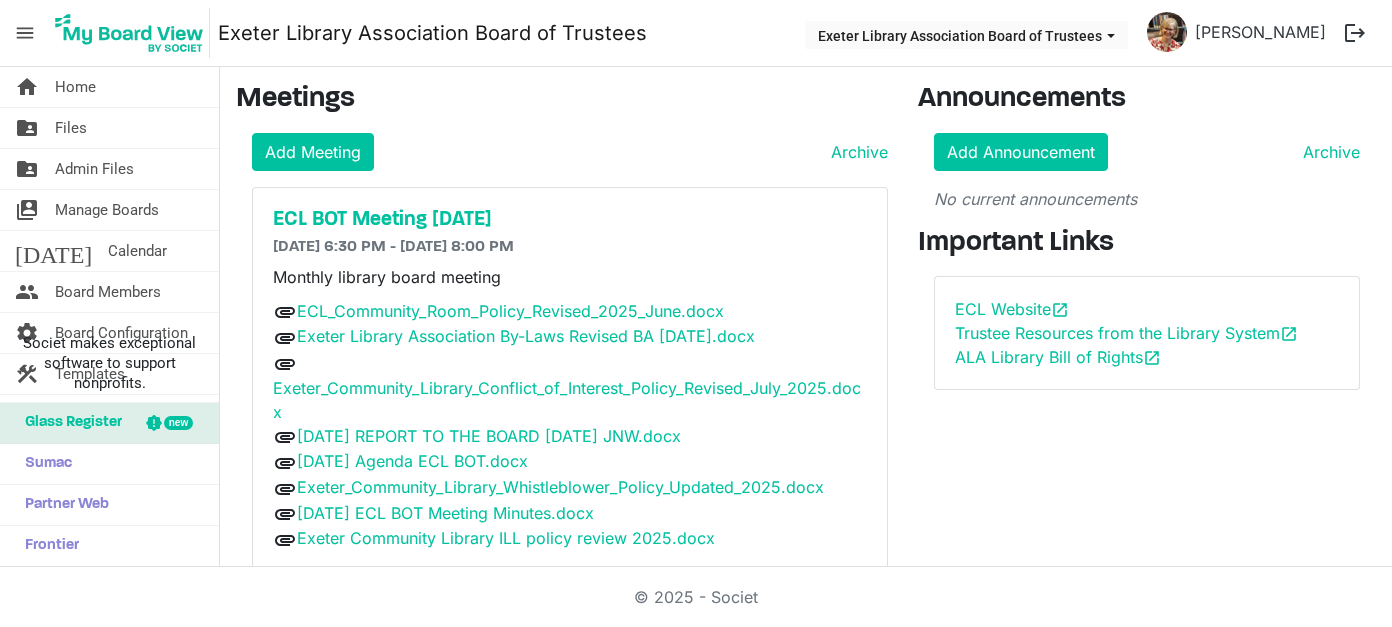 scroll, scrollTop: 0, scrollLeft: 0, axis: both 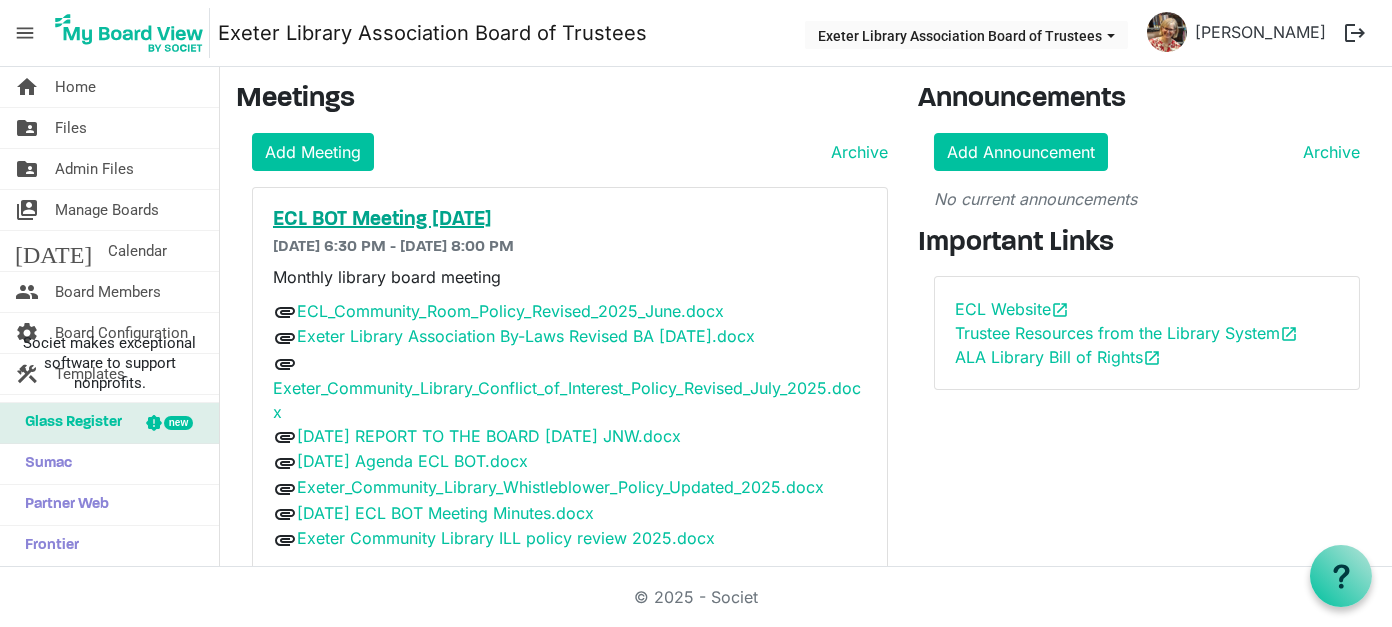 click on "ECL BOT Meeting July 14, 2025" at bounding box center [570, 220] 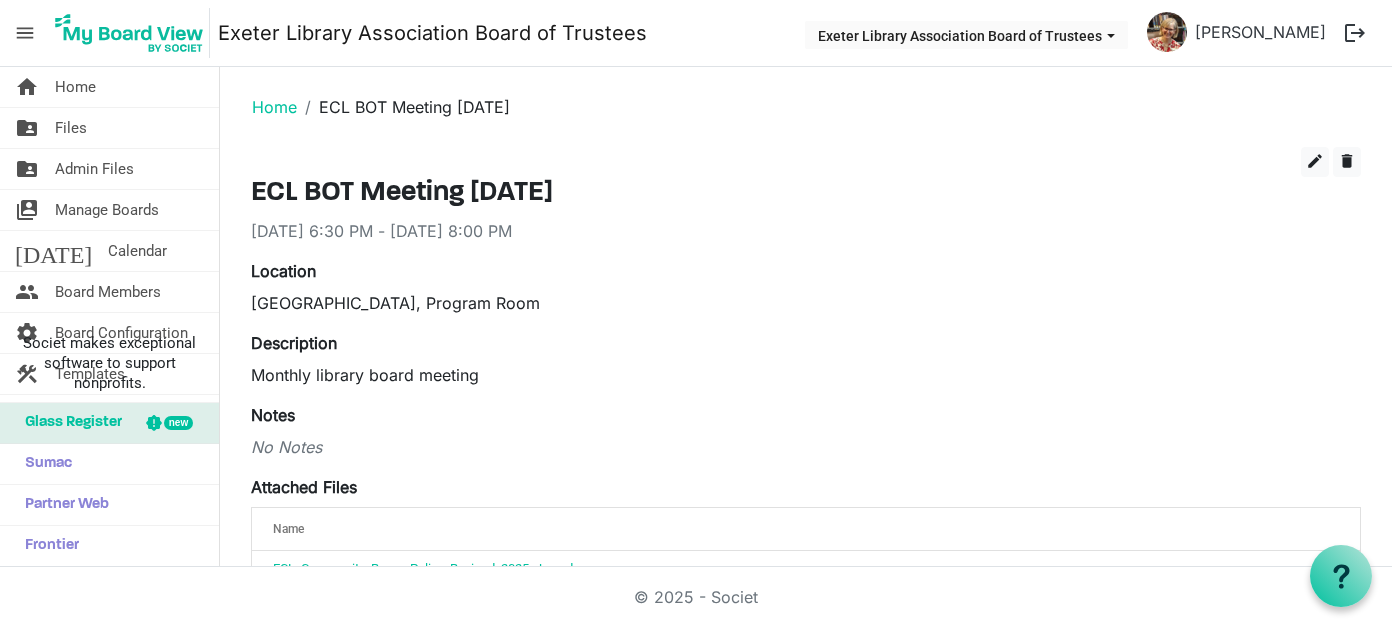 scroll, scrollTop: 0, scrollLeft: 0, axis: both 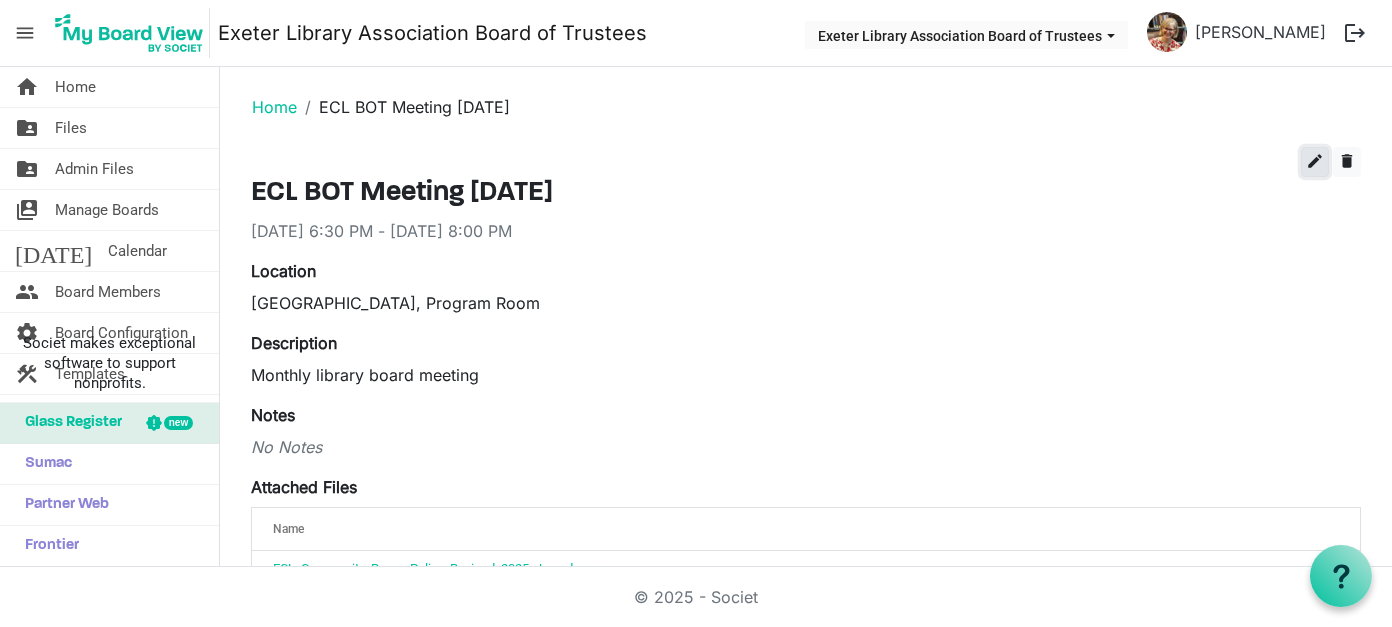 click on "edit" at bounding box center (1315, 161) 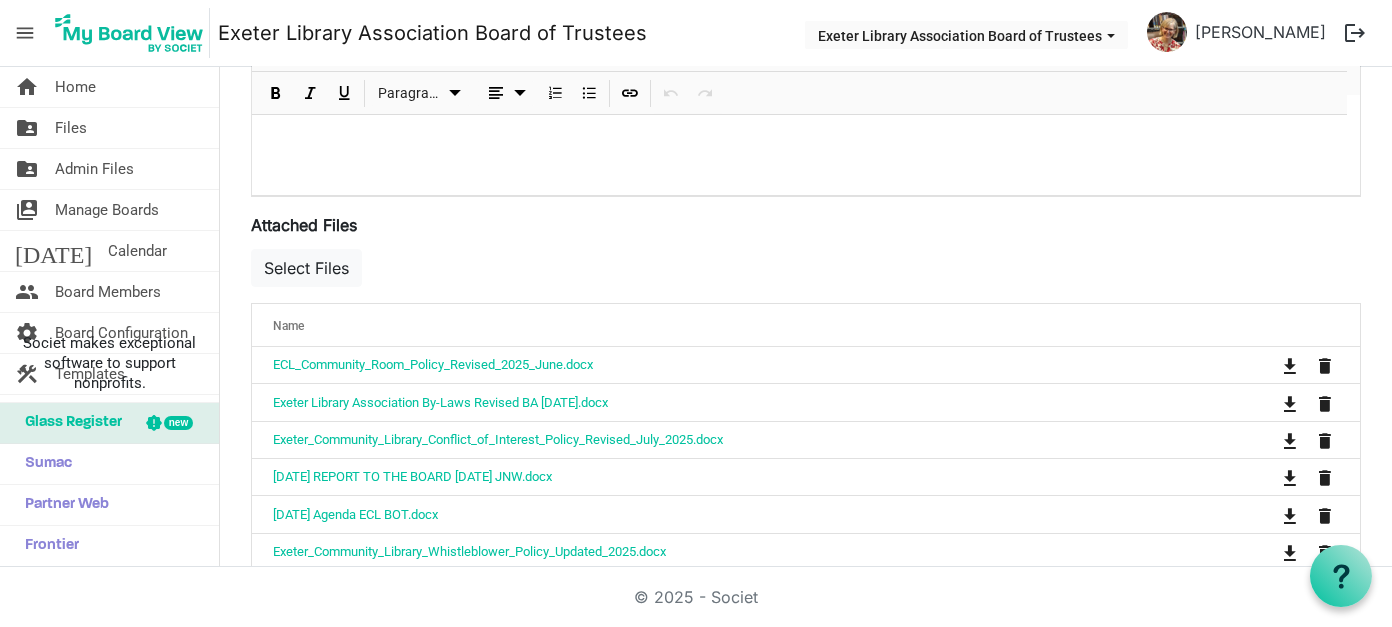 scroll, scrollTop: 600, scrollLeft: 0, axis: vertical 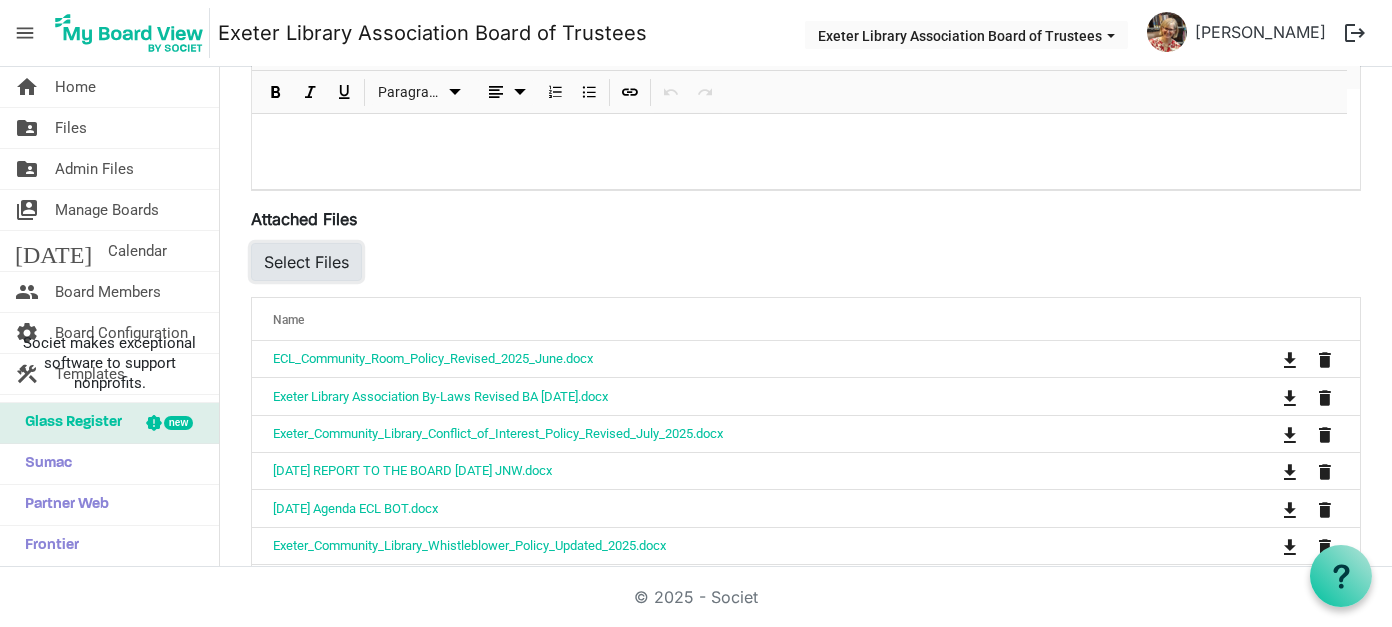 click on "Select Files" at bounding box center (306, 262) 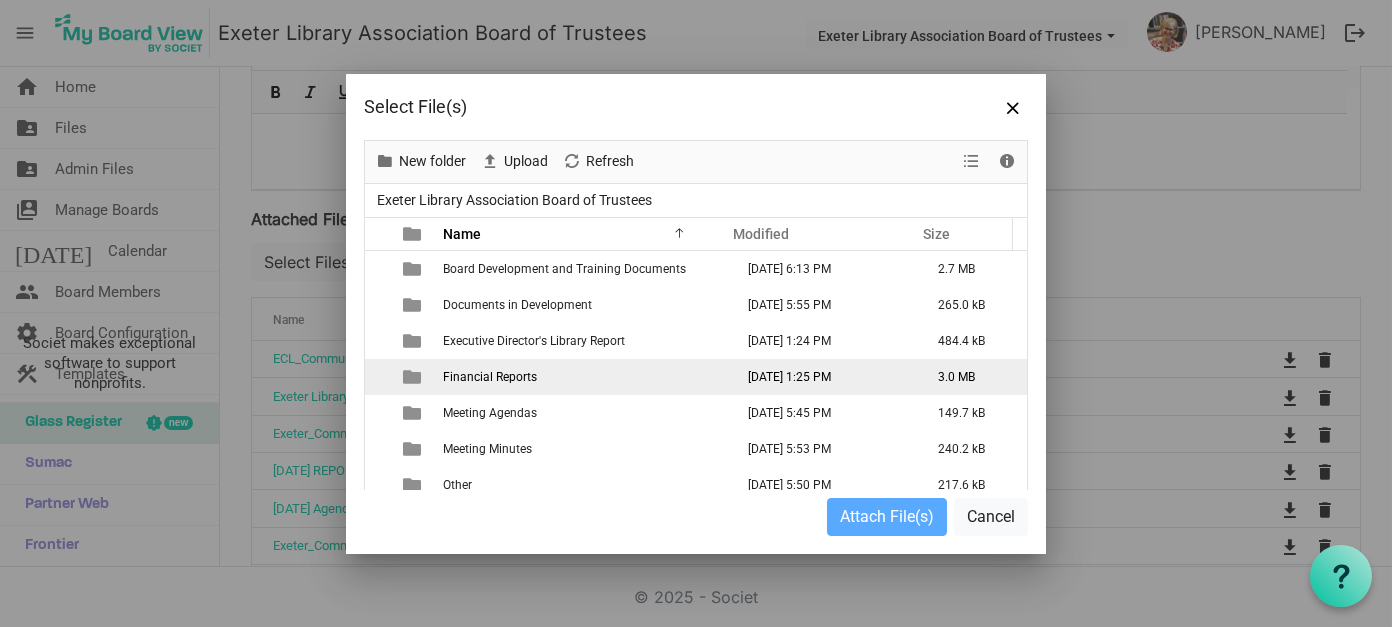 click on "Financial Reports" at bounding box center (490, 377) 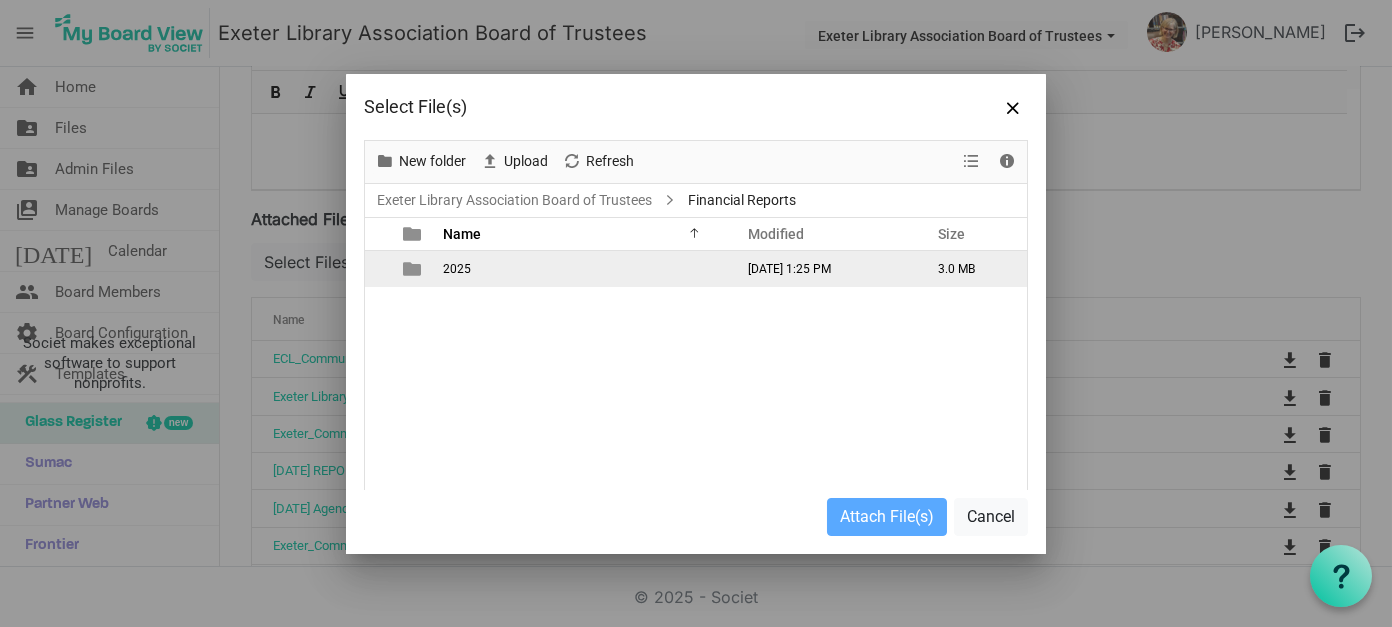 click on "2025" at bounding box center [457, 269] 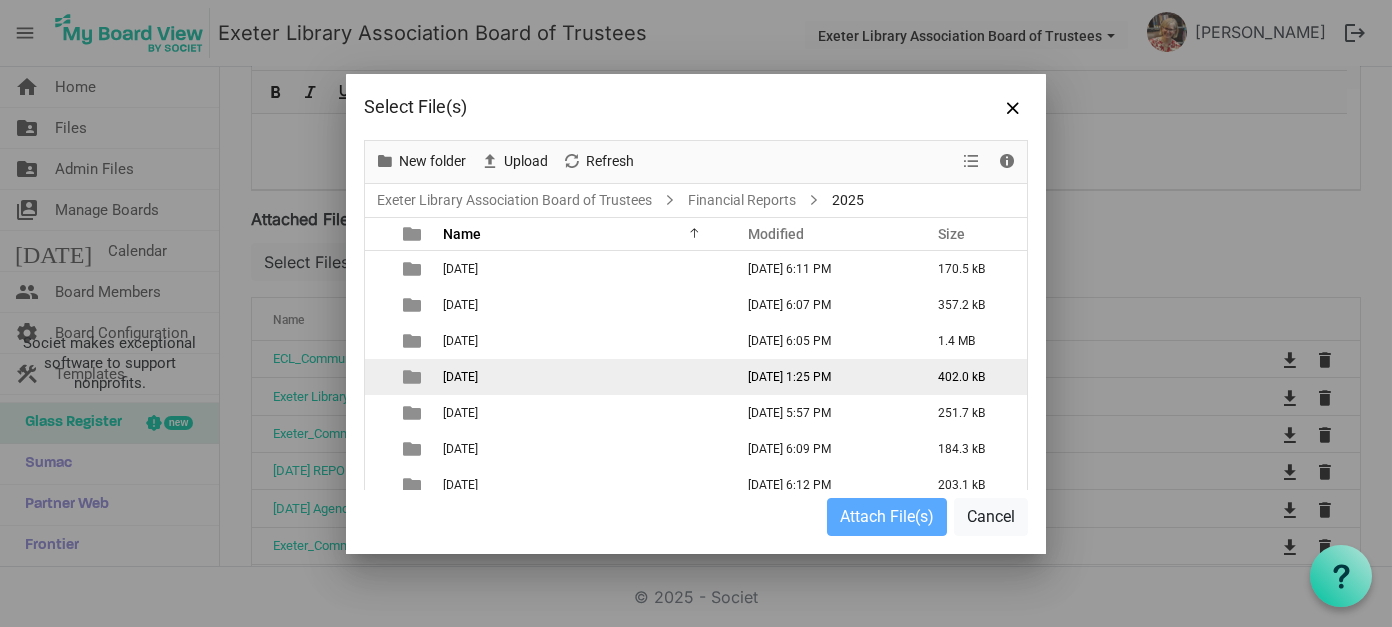 click on "2025 July" at bounding box center (460, 377) 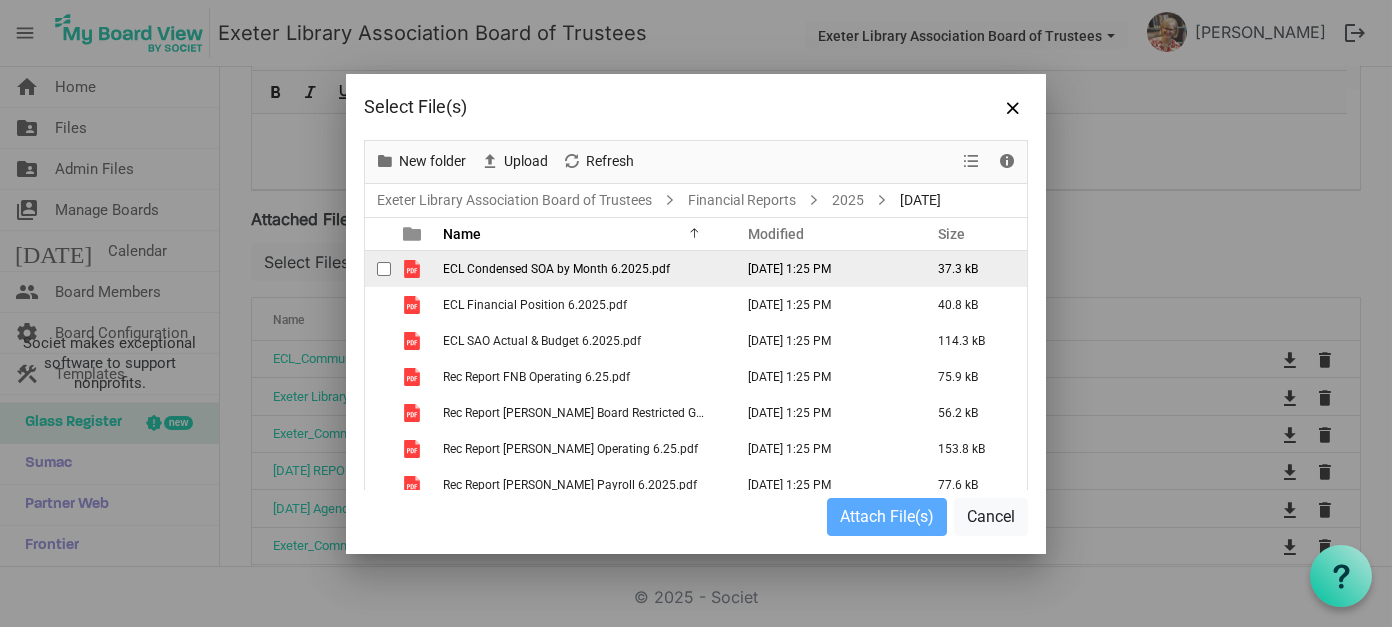 click on "ECL Condensed SOA by Month 6.2025.pdf" at bounding box center (582, 269) 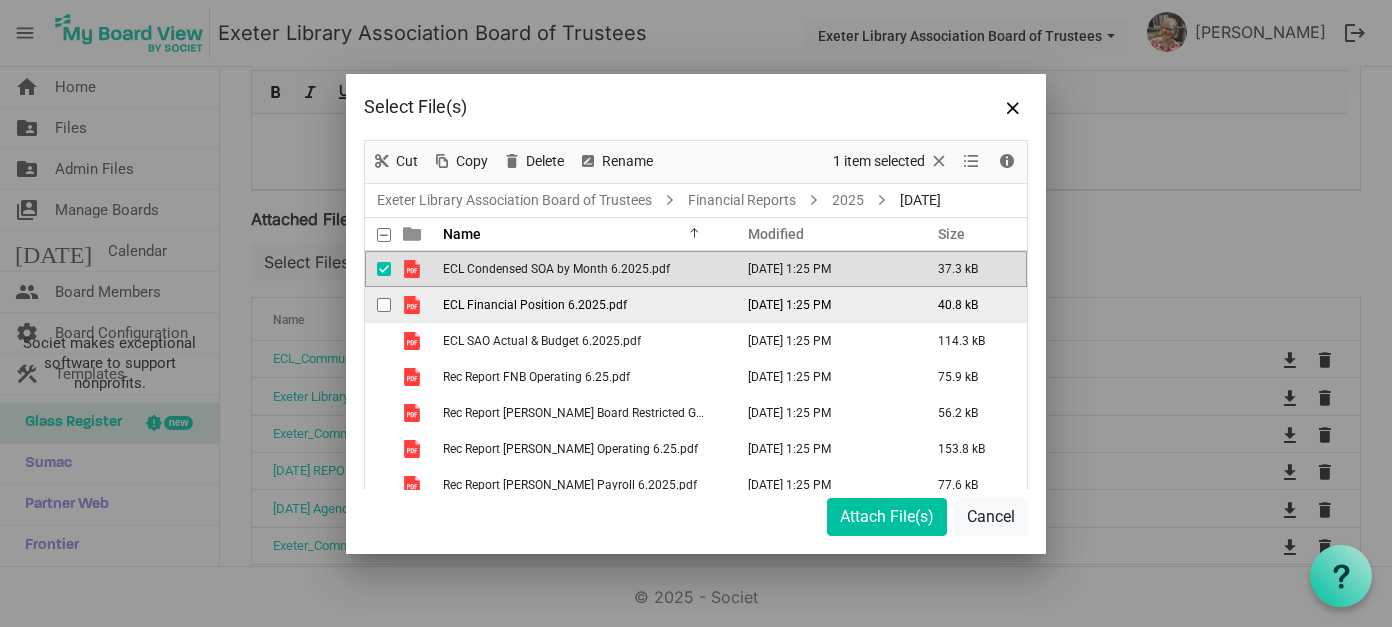 click on "ECL Financial Position 6.2025.pdf" at bounding box center [535, 305] 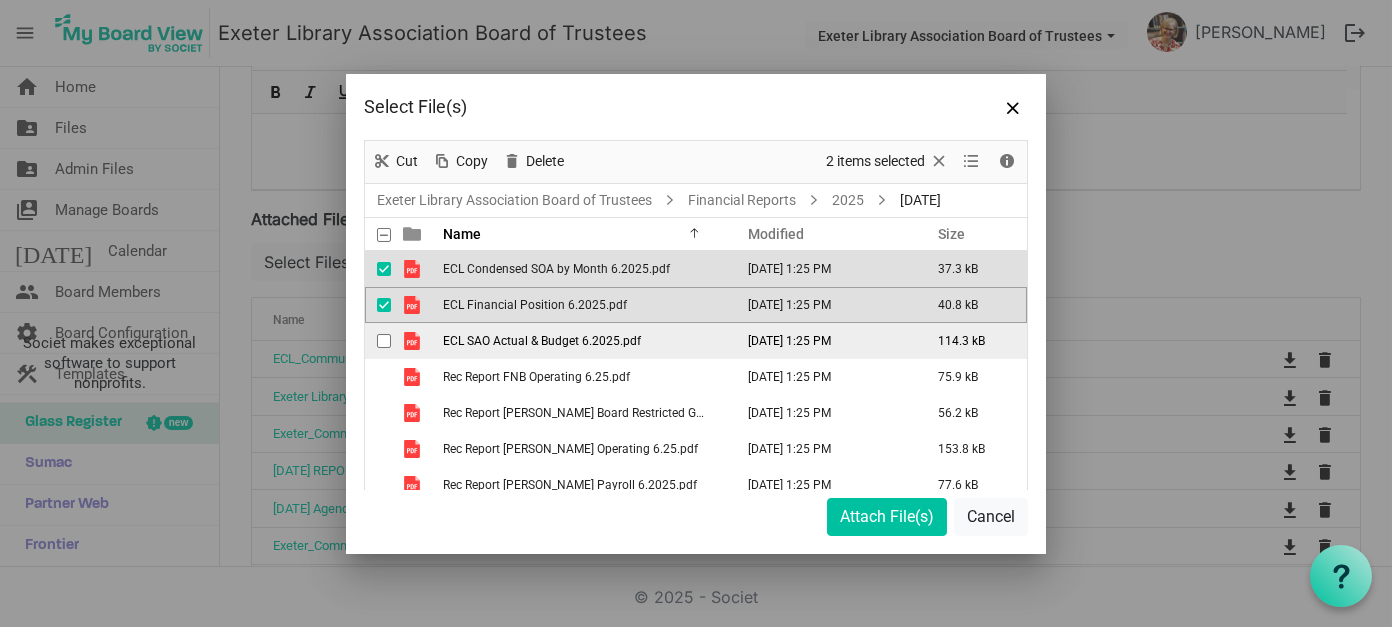 click on "ECL SAO Actual & Budget 6.2025.pdf" at bounding box center (582, 341) 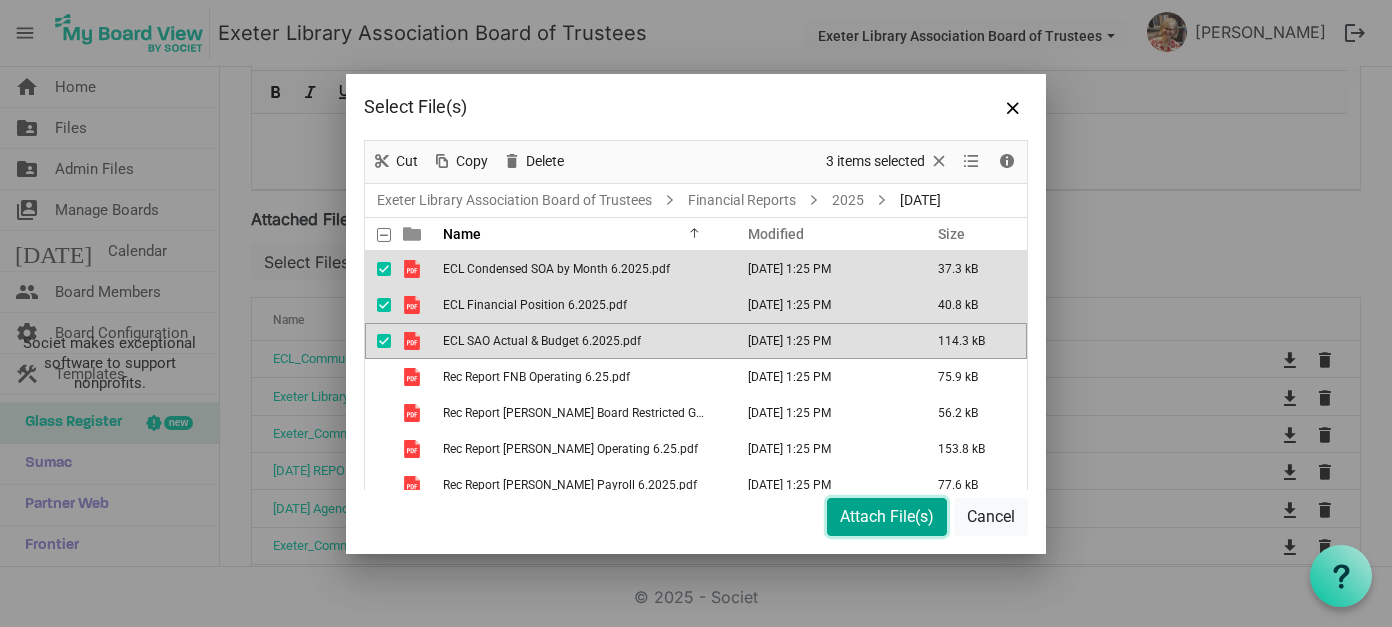 click on "Attach File(s)" at bounding box center (887, 517) 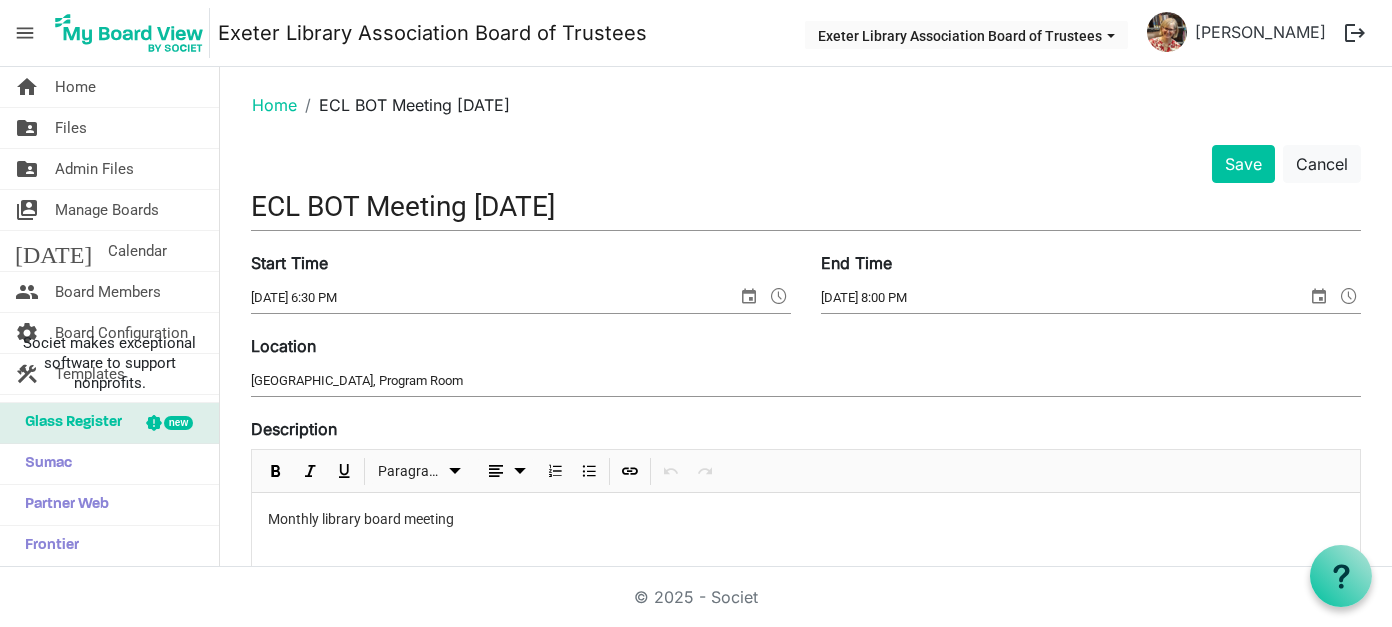 scroll, scrollTop: 0, scrollLeft: 0, axis: both 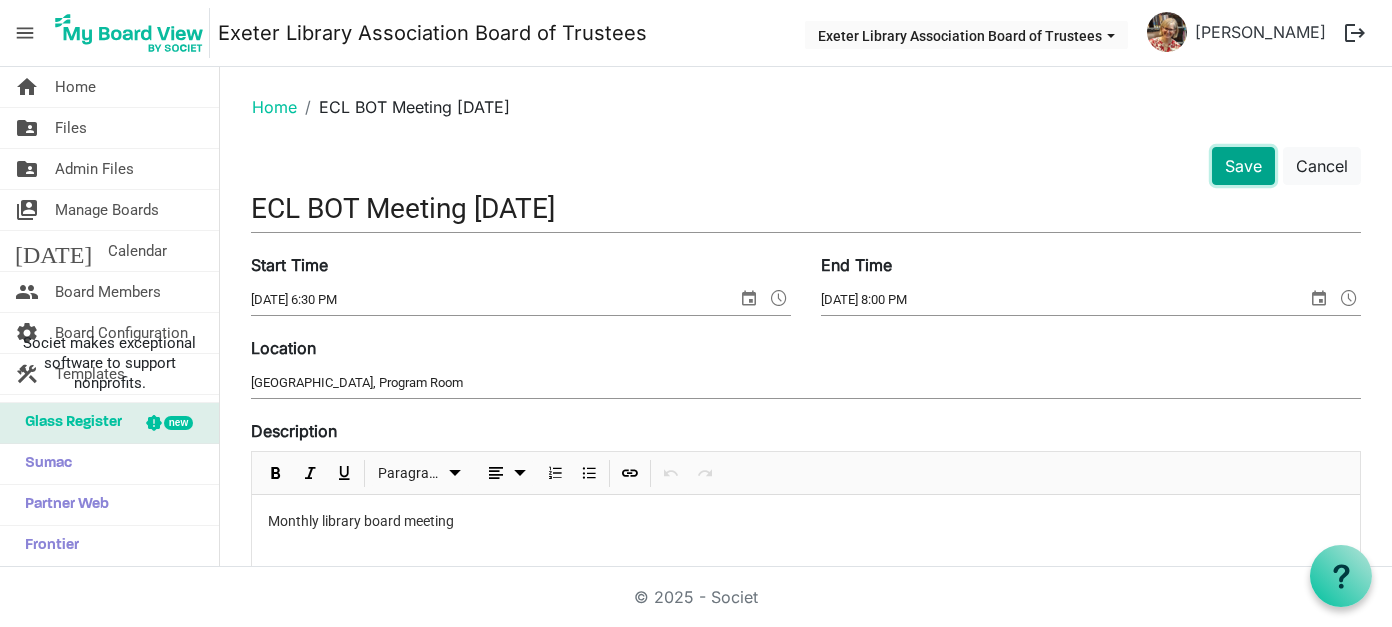 click on "Save" at bounding box center (1243, 166) 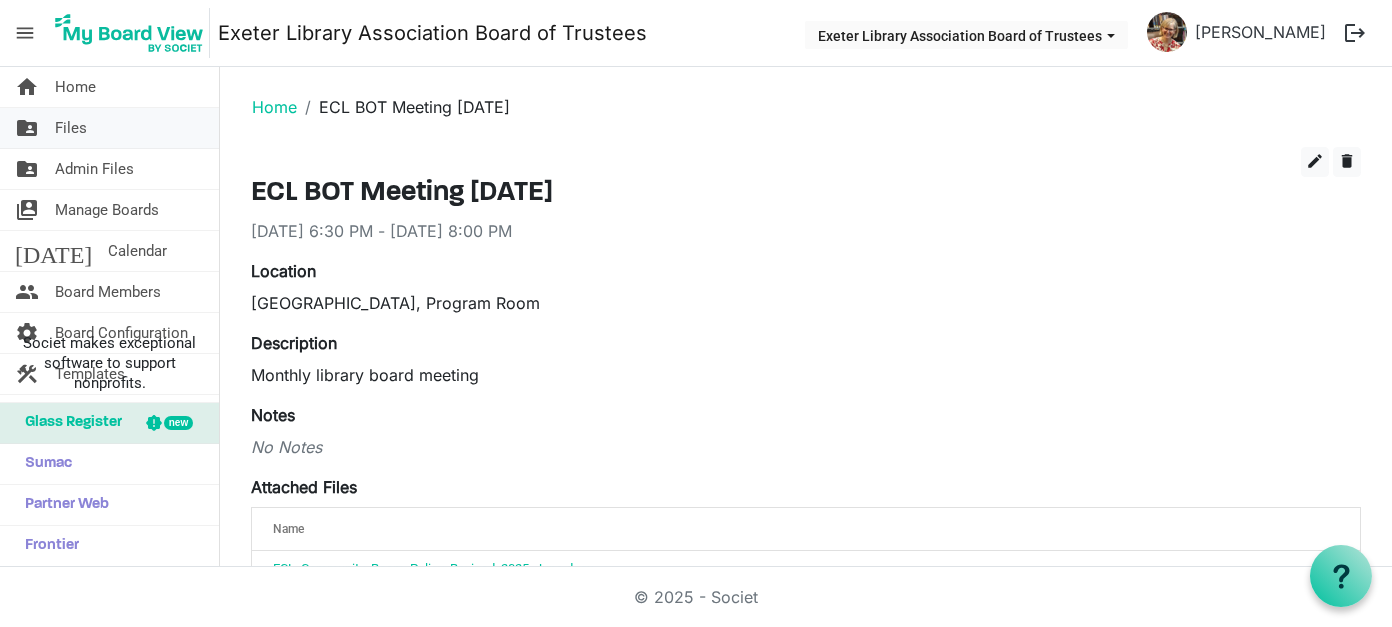 click on "Files" at bounding box center (71, 128) 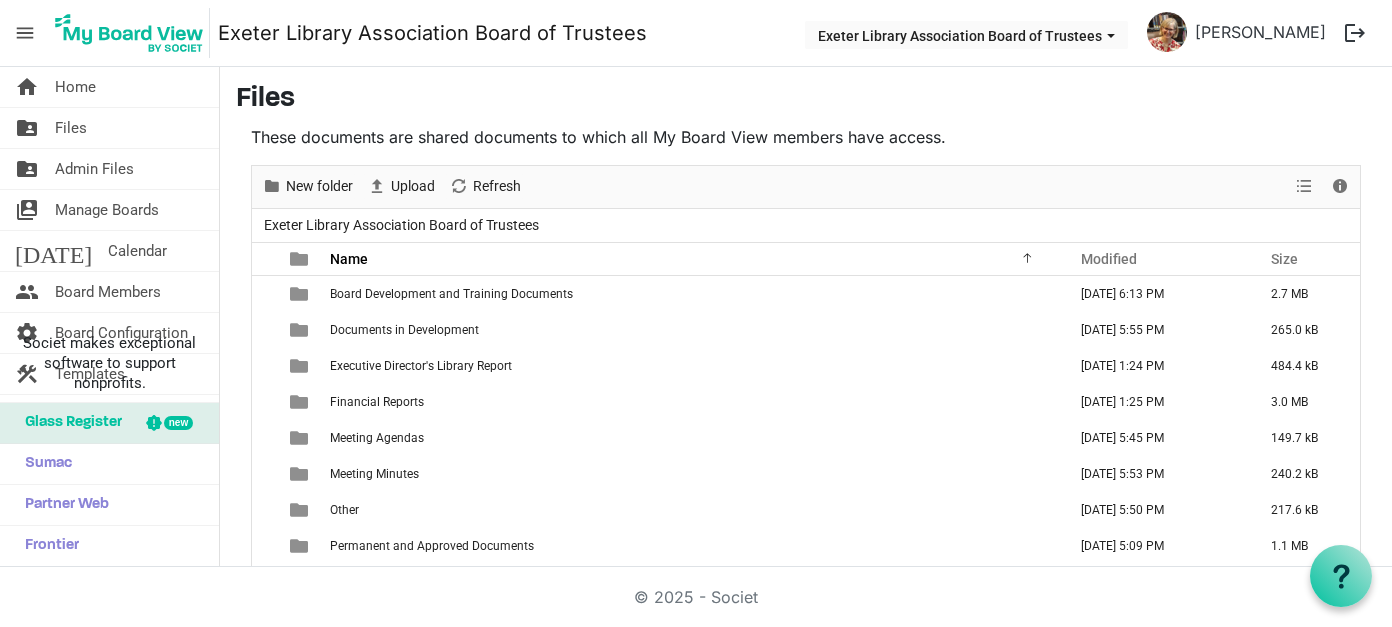 scroll, scrollTop: 0, scrollLeft: 0, axis: both 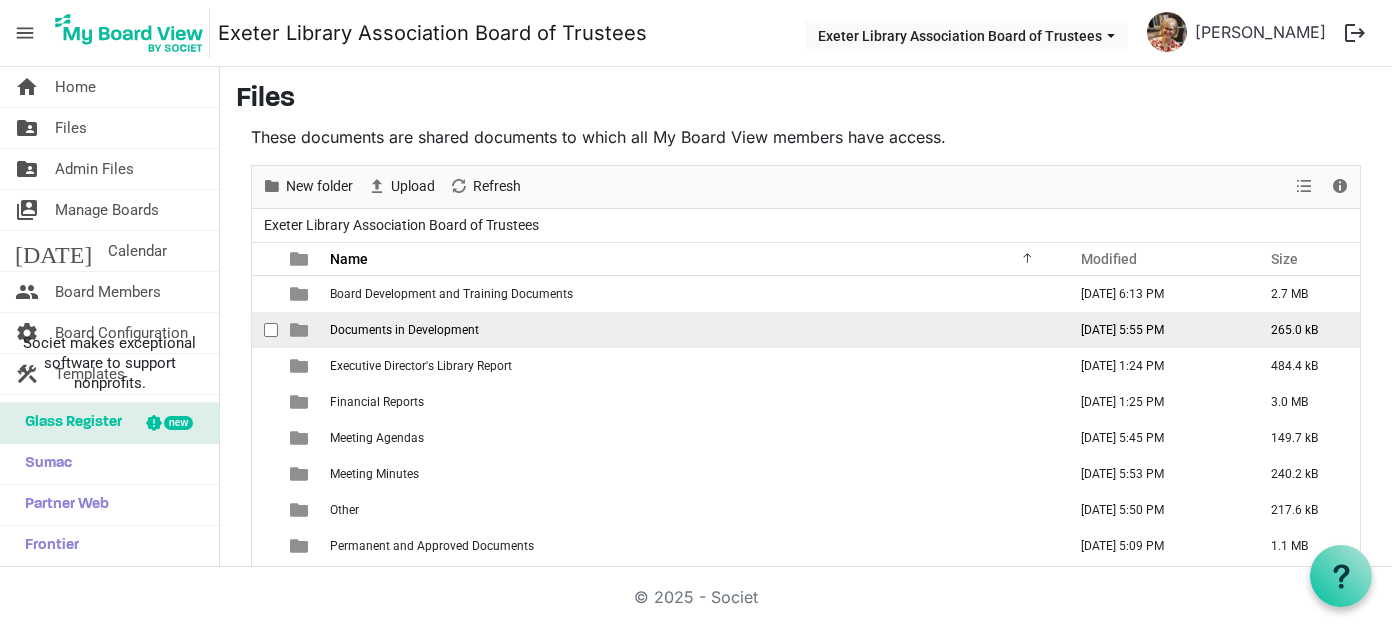 click on "Documents in Development" at bounding box center (404, 330) 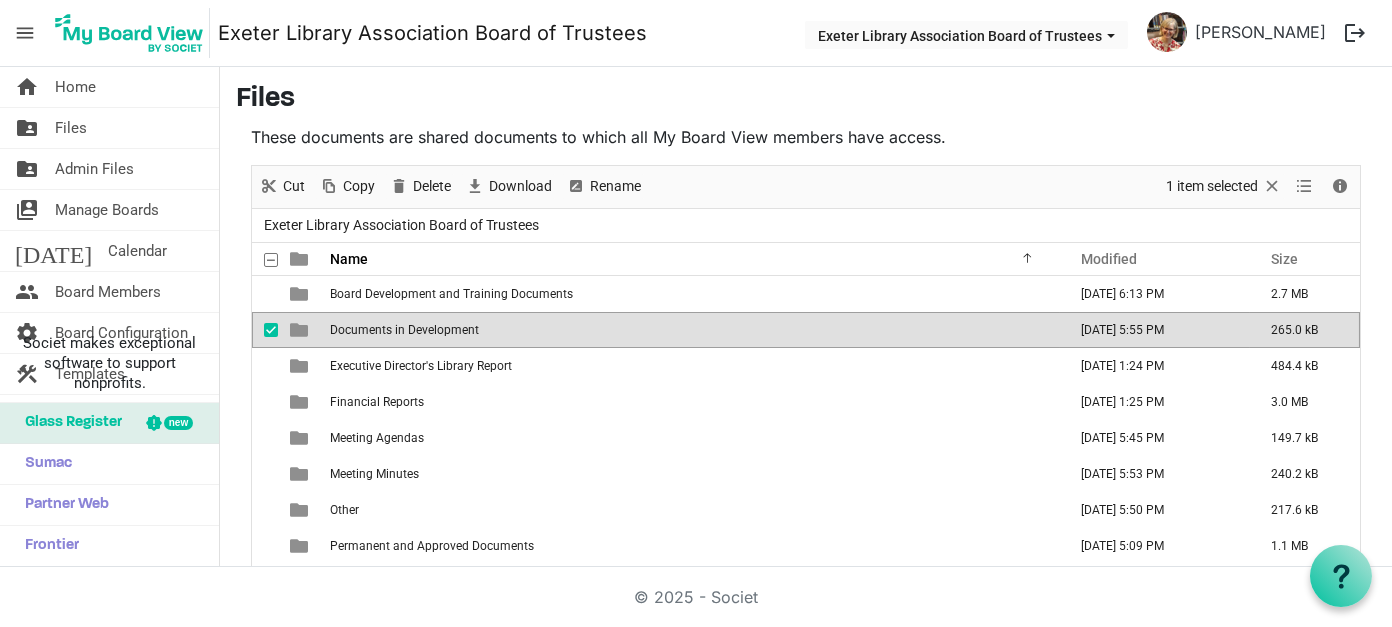 click on "Documents in Development" at bounding box center [404, 330] 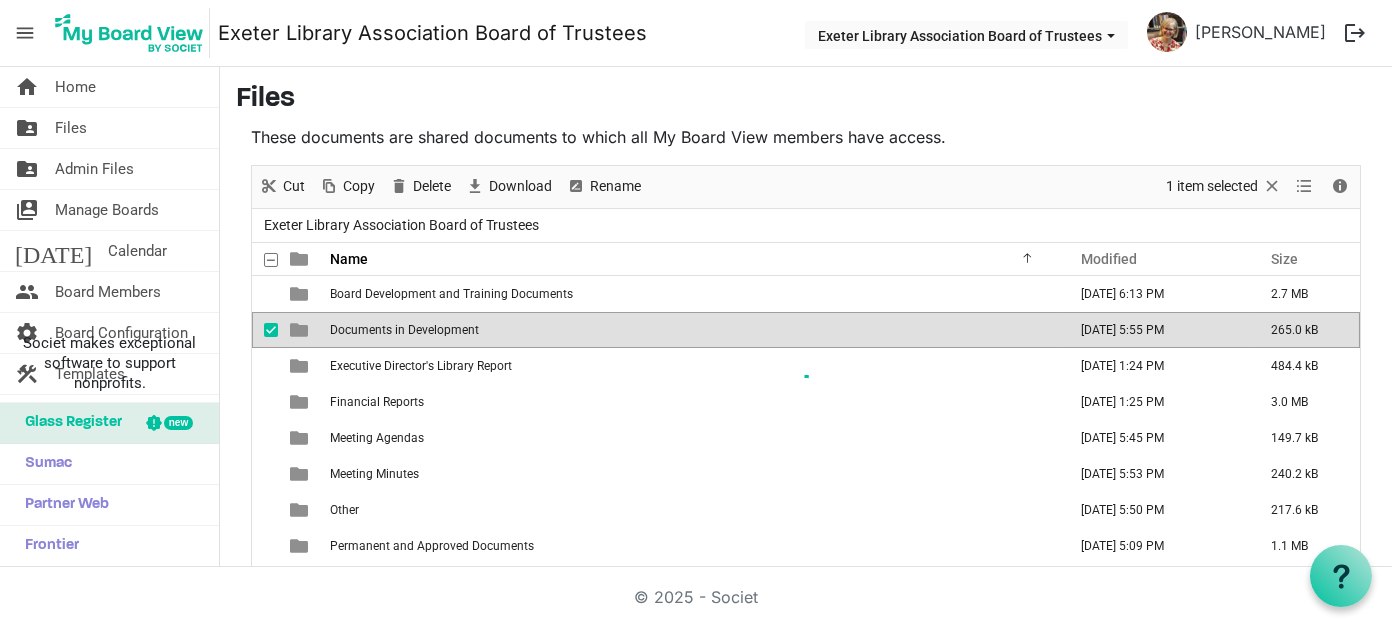 scroll, scrollTop: 46, scrollLeft: 0, axis: vertical 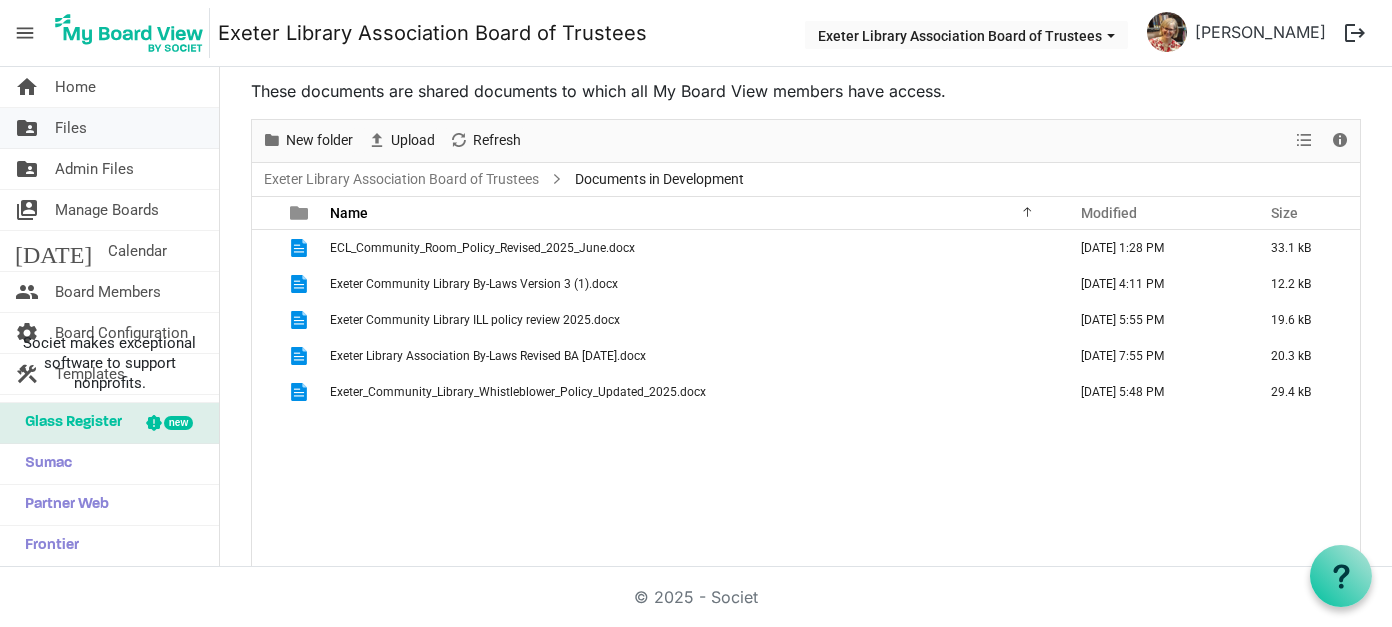 click on "Files" at bounding box center [71, 128] 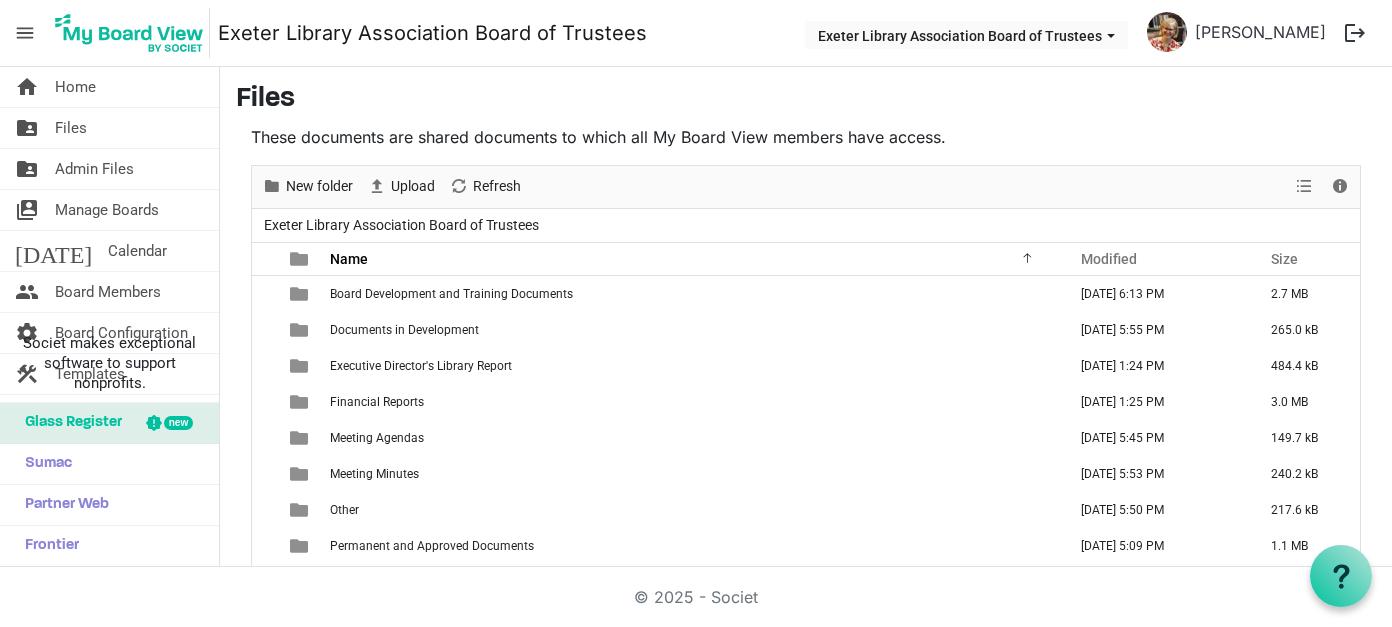 scroll, scrollTop: 0, scrollLeft: 0, axis: both 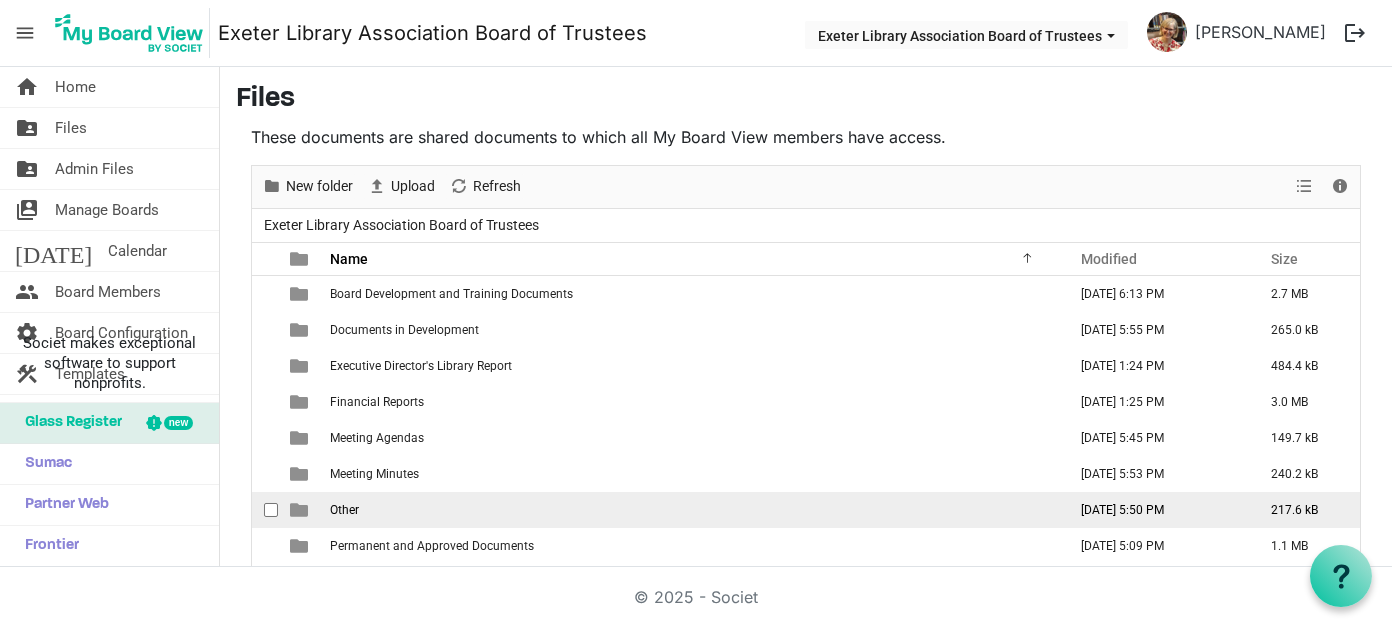 click on "Other" at bounding box center [344, 510] 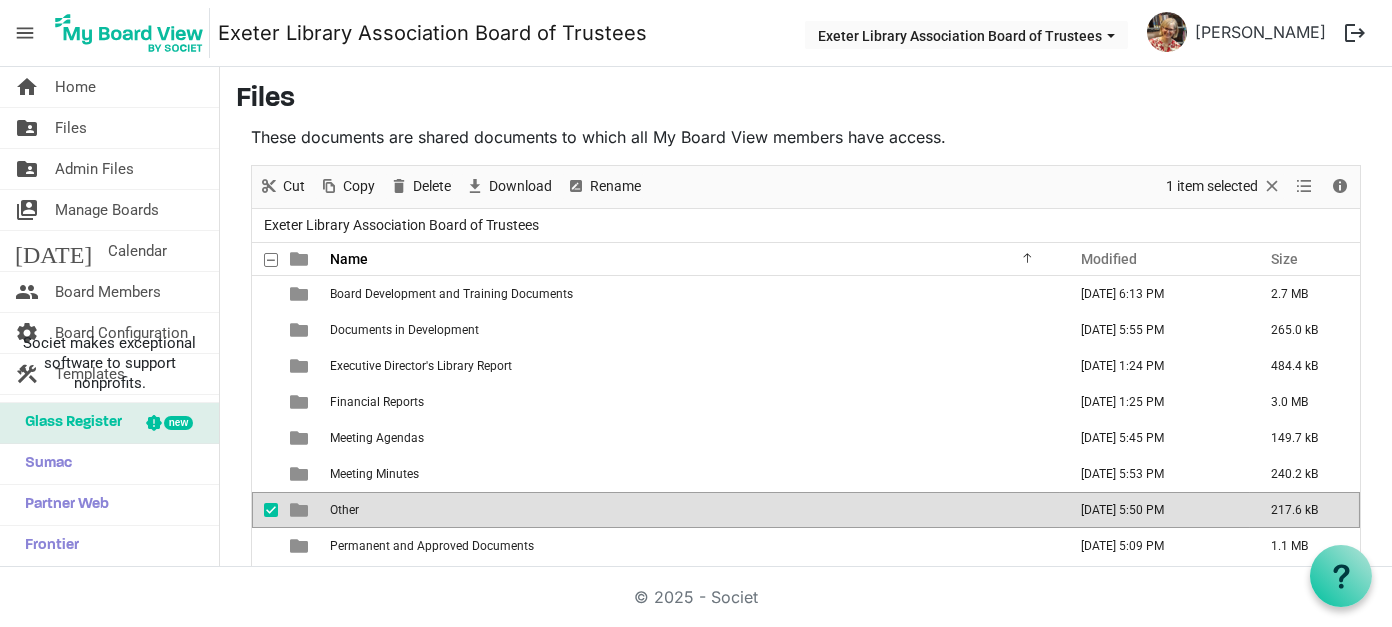 click on "Other" at bounding box center (344, 510) 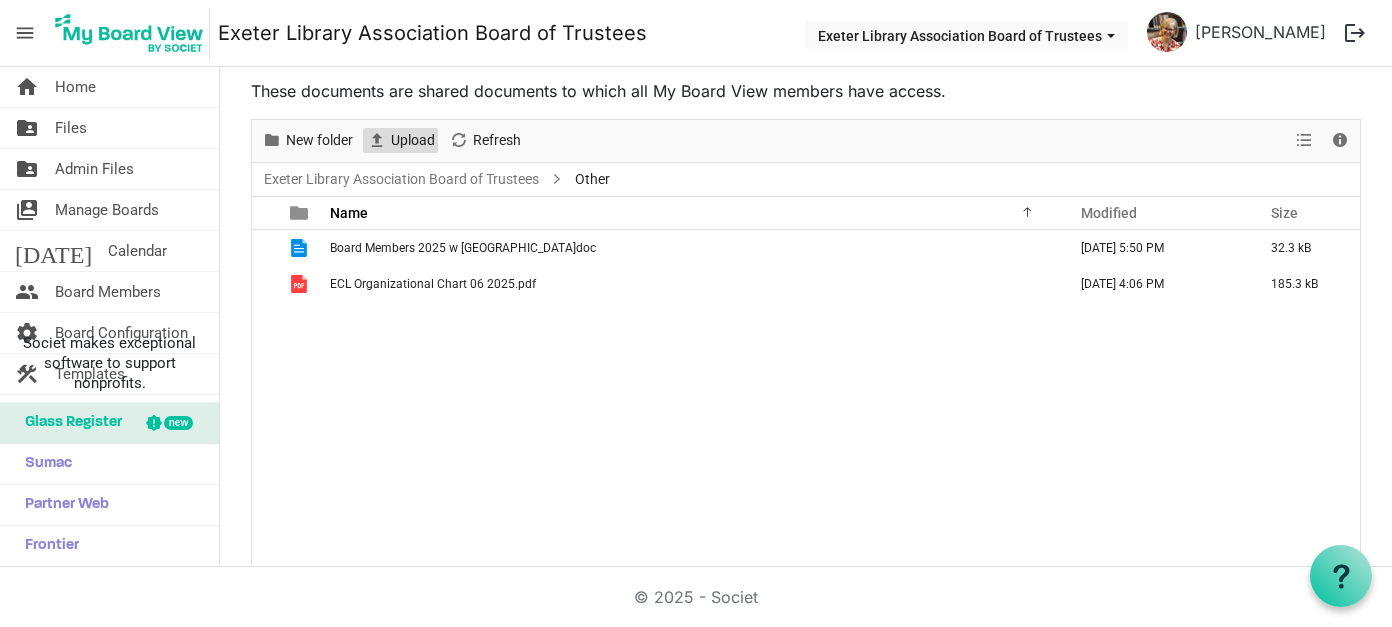 click on "Upload" at bounding box center (413, 140) 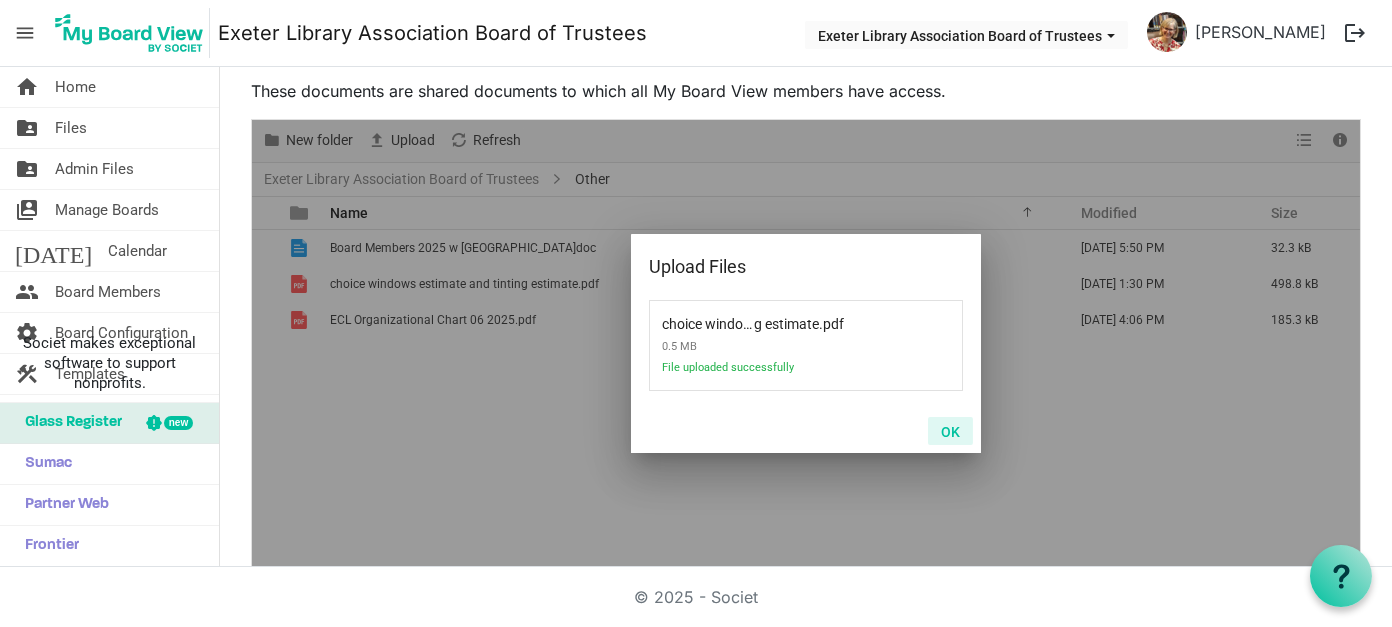 click on "OK" at bounding box center (950, 431) 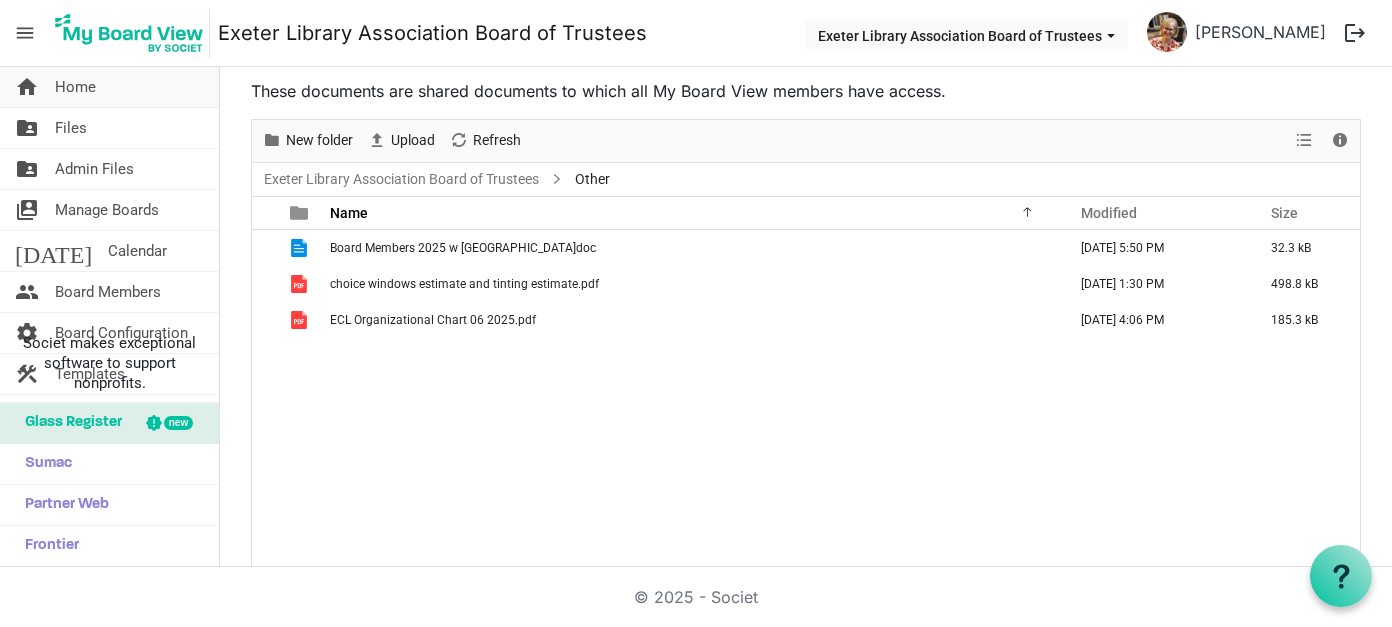 click on "Home" at bounding box center [75, 87] 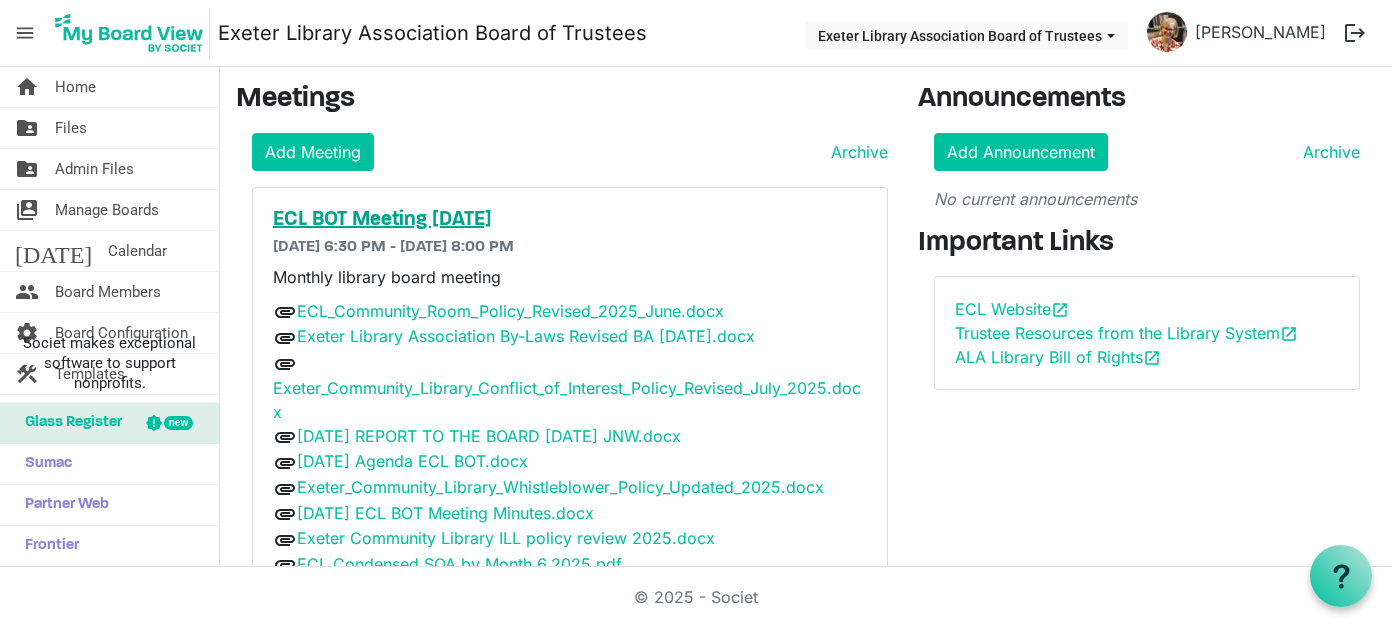 scroll, scrollTop: 0, scrollLeft: 0, axis: both 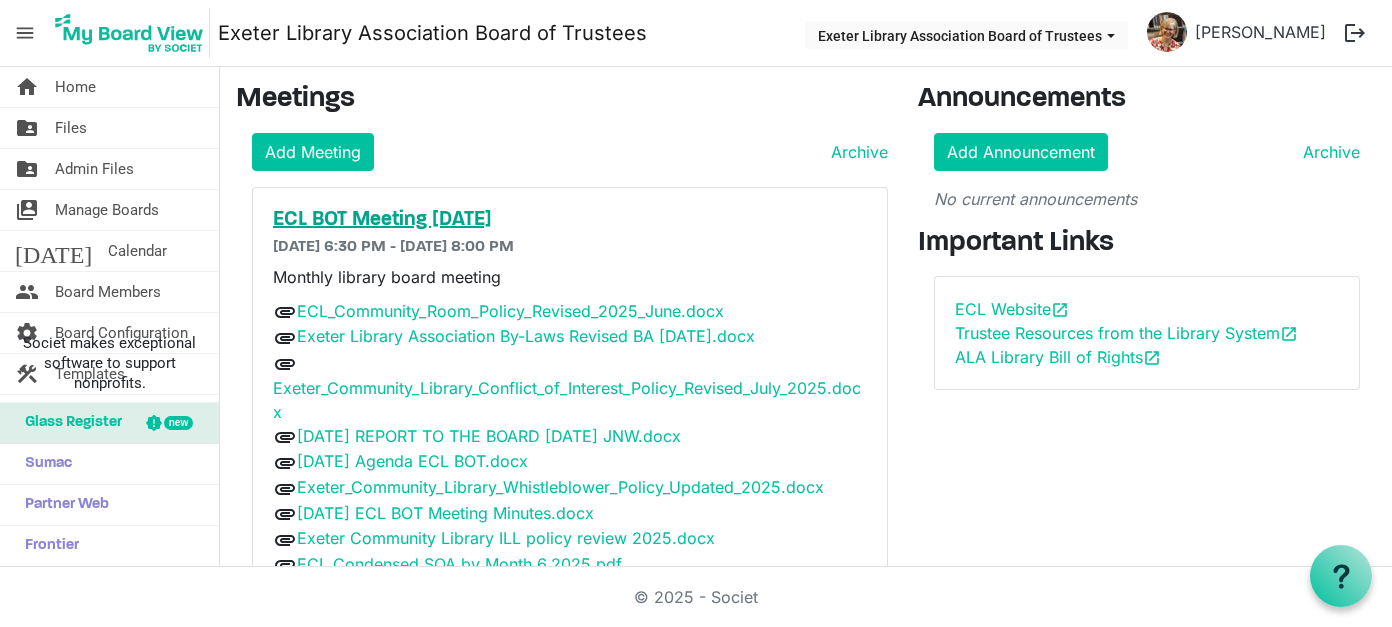 click on "ECL BOT Meeting [DATE]" at bounding box center (570, 220) 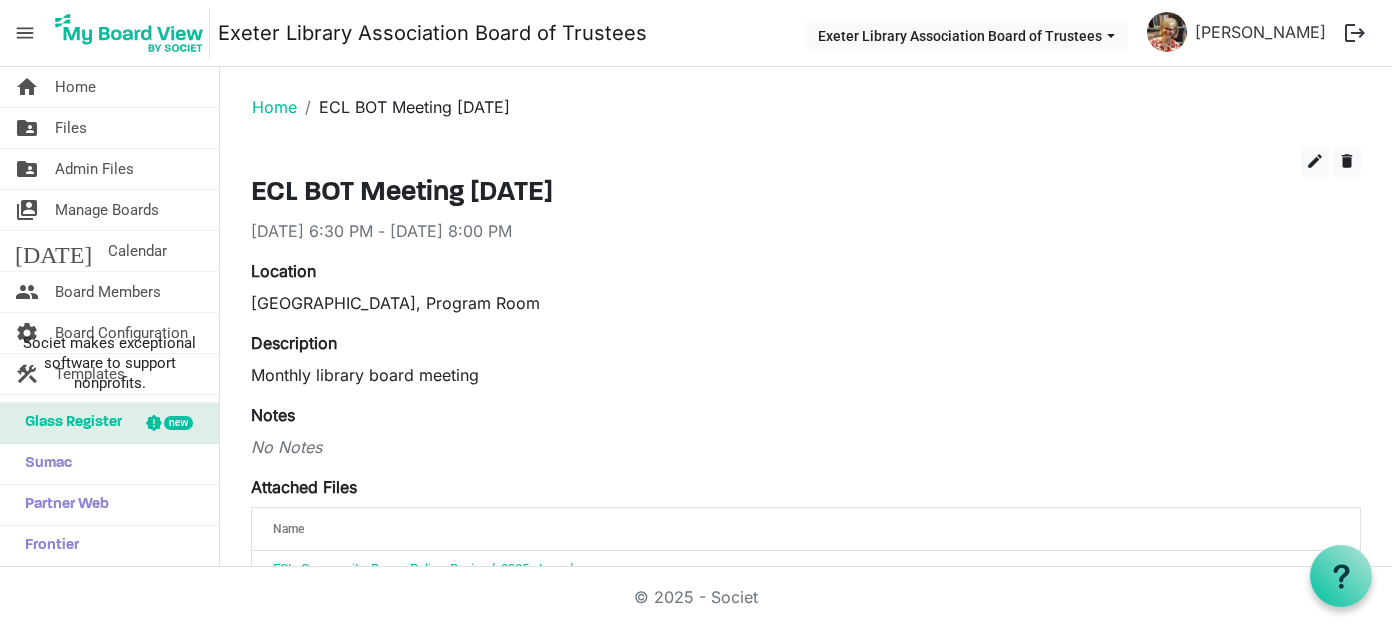 scroll, scrollTop: 0, scrollLeft: 0, axis: both 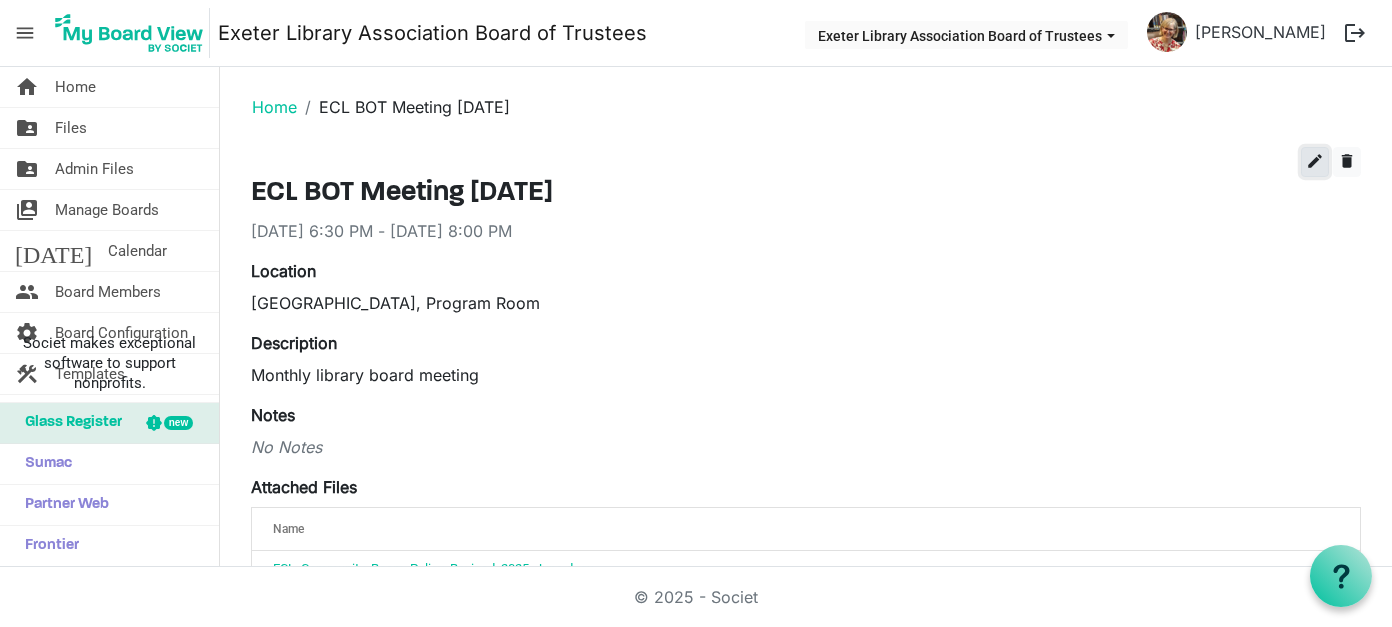 click on "edit" at bounding box center (1315, 161) 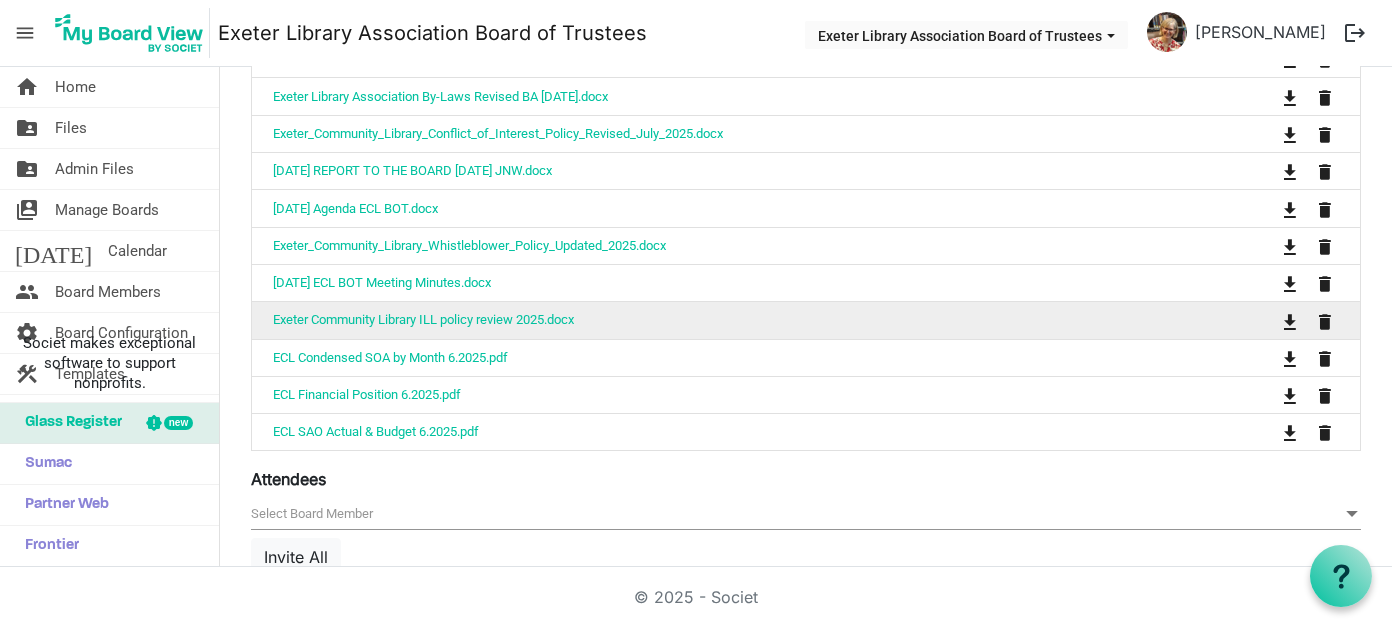 scroll, scrollTop: 600, scrollLeft: 0, axis: vertical 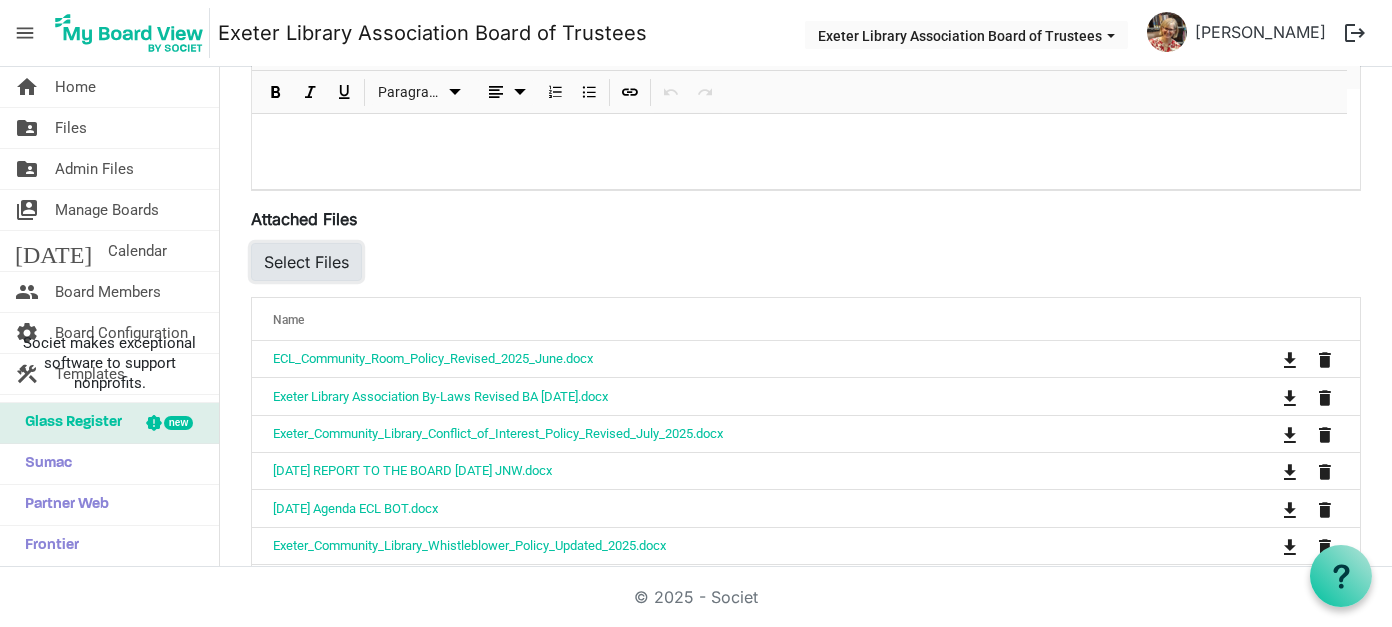 click on "Select Files" at bounding box center [306, 262] 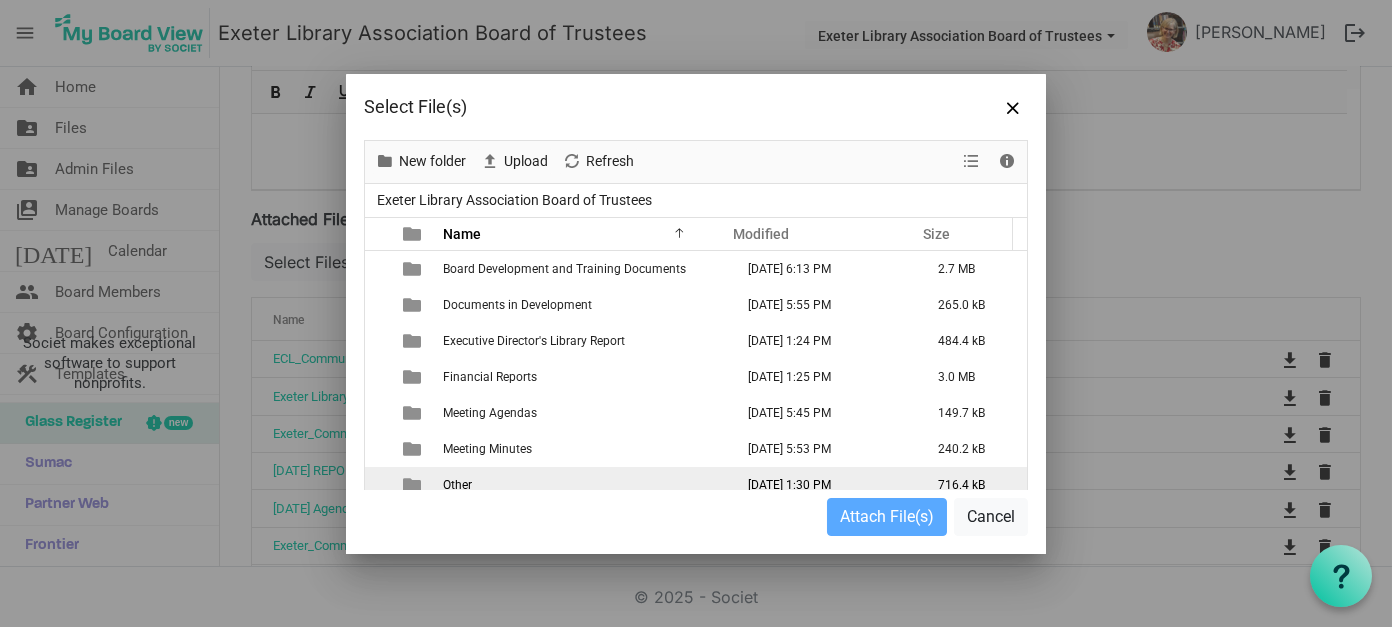 click on "Other" at bounding box center [582, 485] 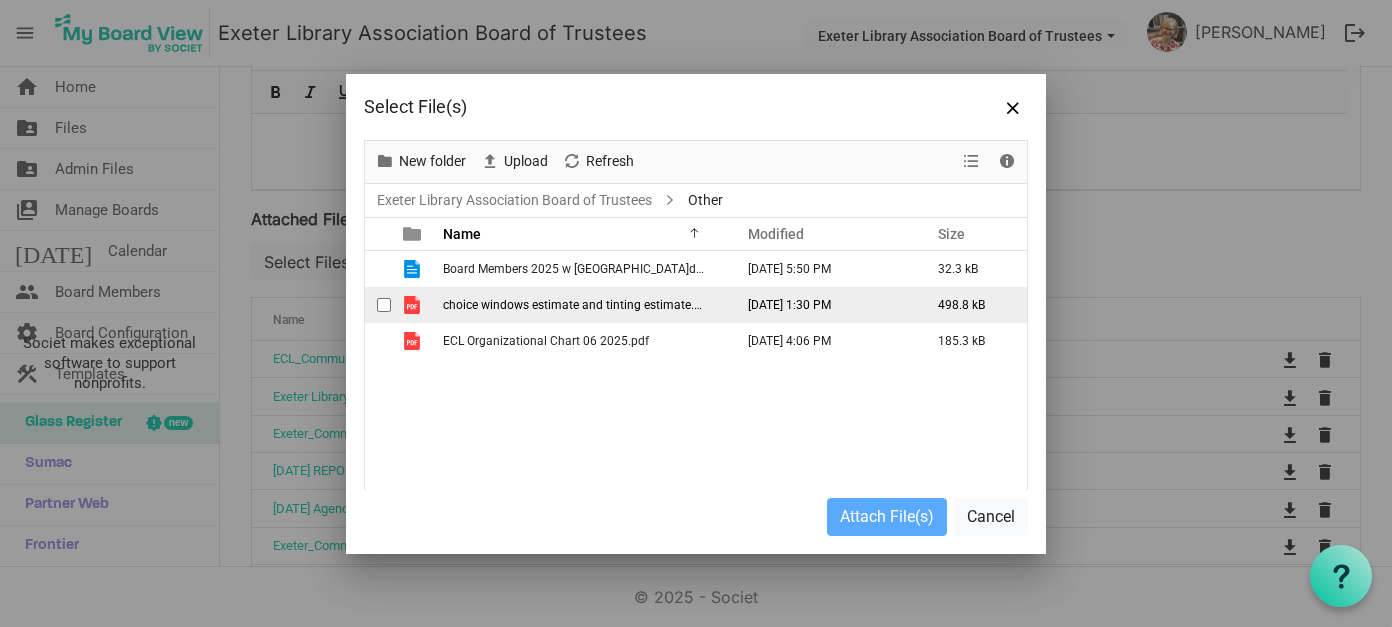 click on "choice windows estimate and tinting estimate.pdf" at bounding box center [577, 305] 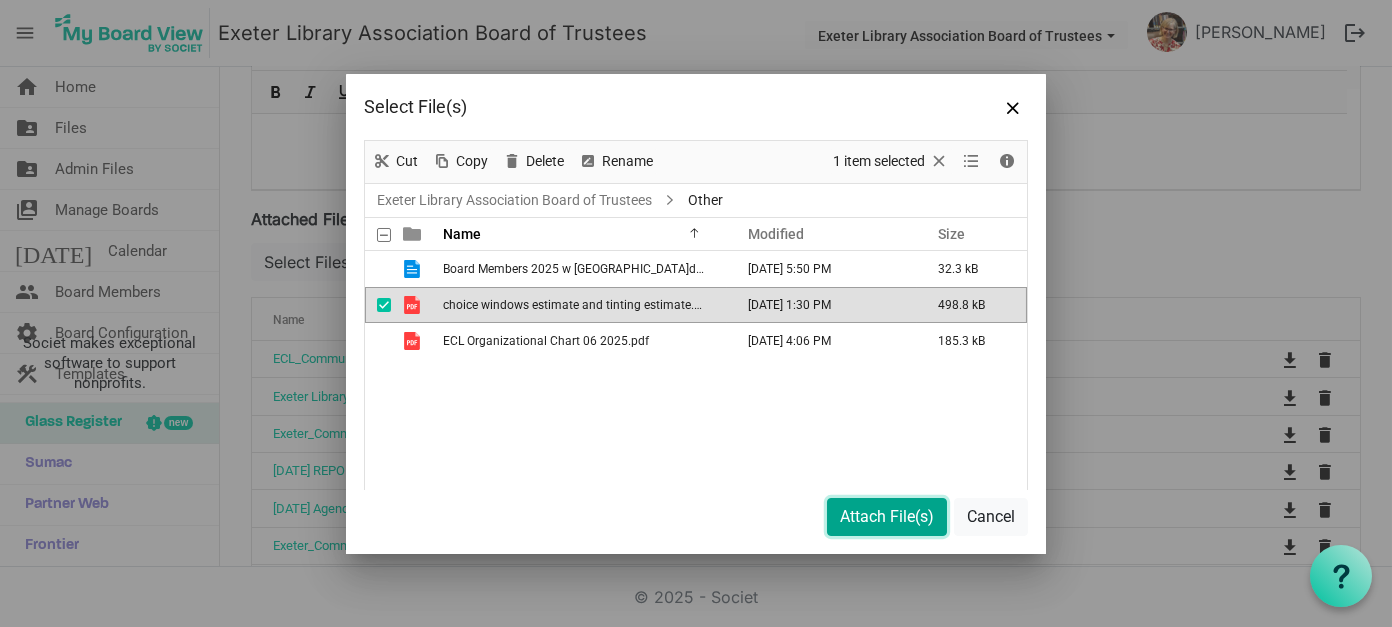 click on "Attach File(s)" at bounding box center [887, 517] 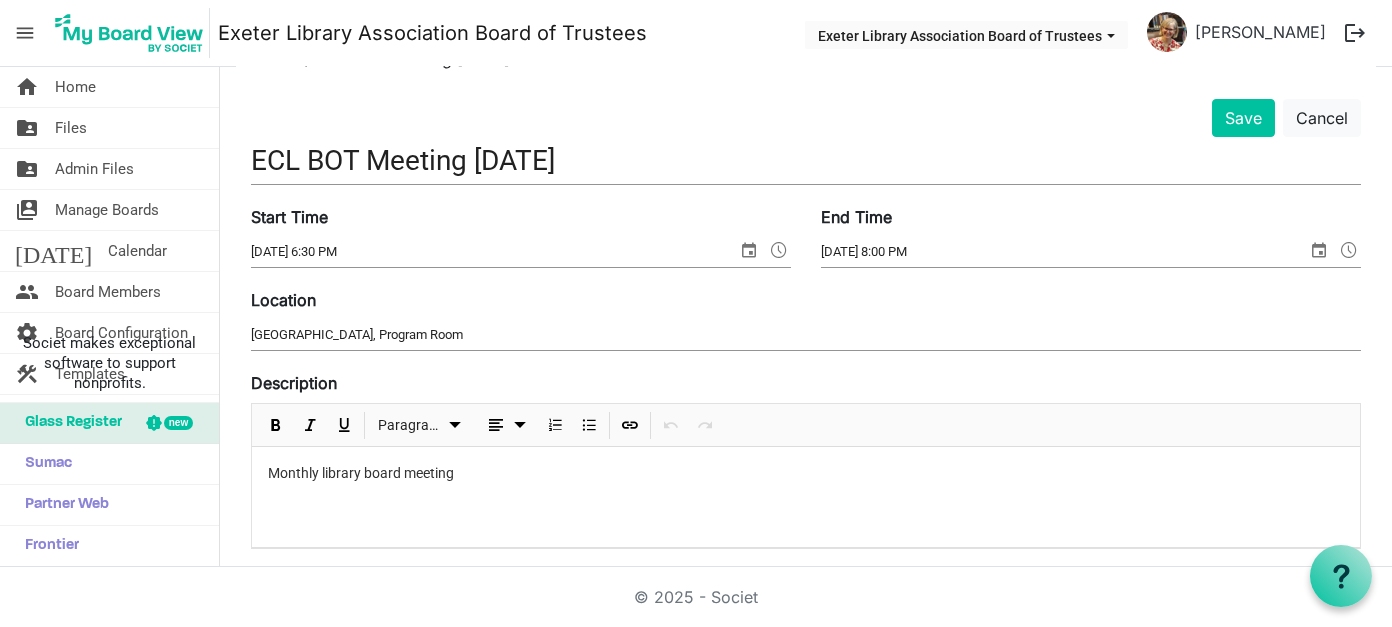scroll, scrollTop: 0, scrollLeft: 0, axis: both 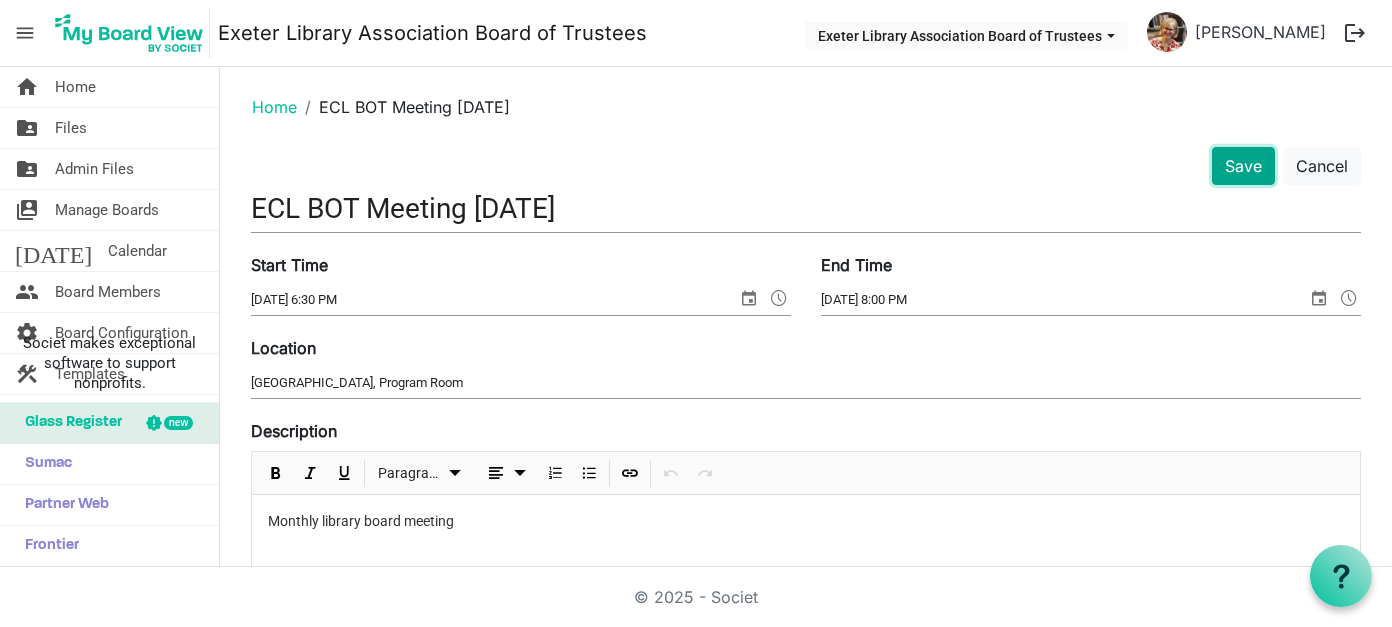 click on "Save" at bounding box center [1243, 166] 